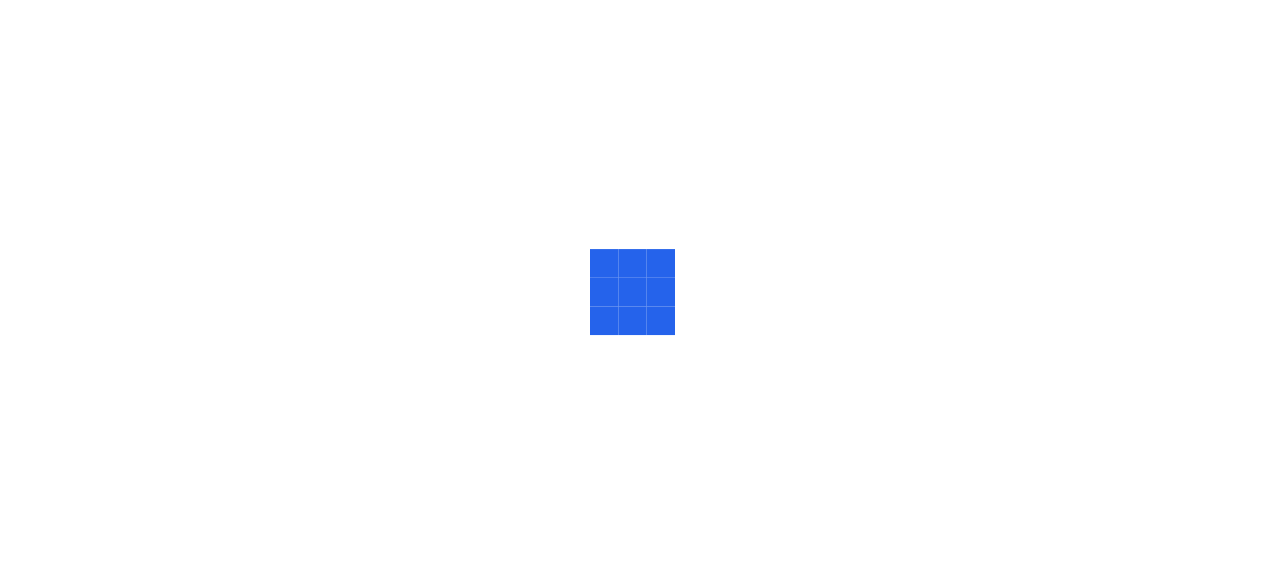 scroll, scrollTop: 0, scrollLeft: 0, axis: both 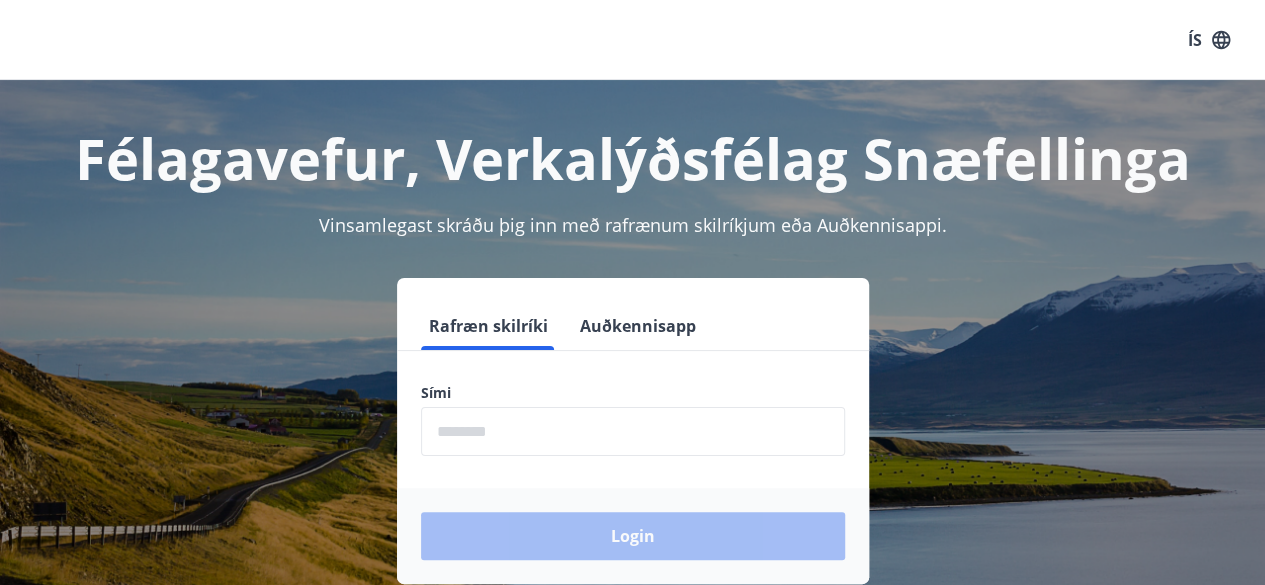 click at bounding box center [633, 431] 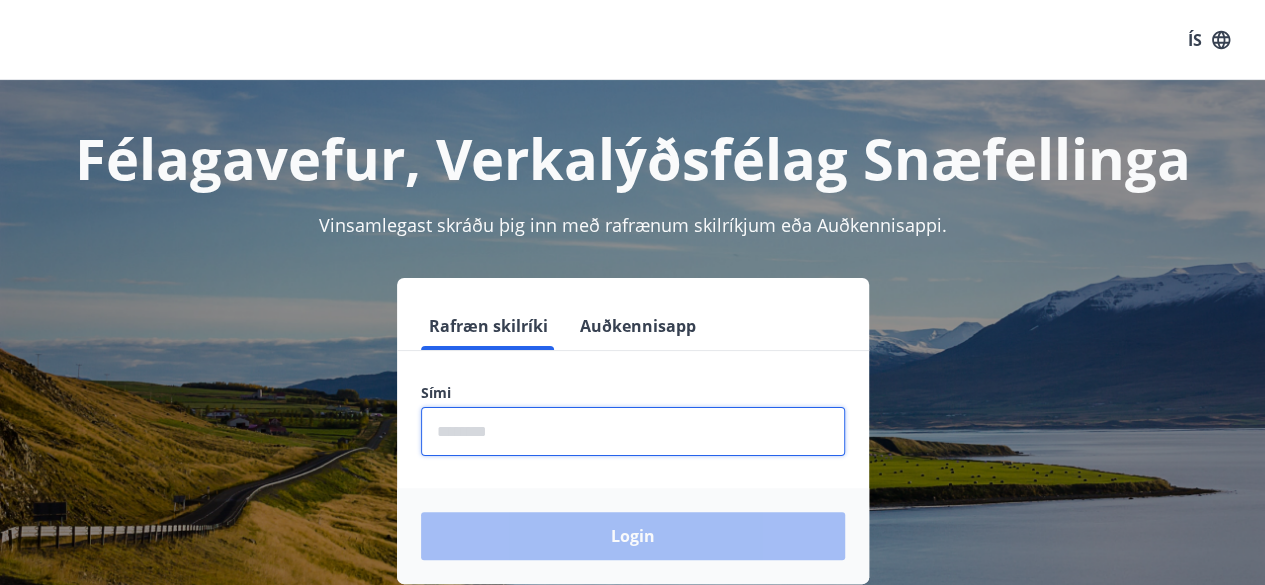 type on "********" 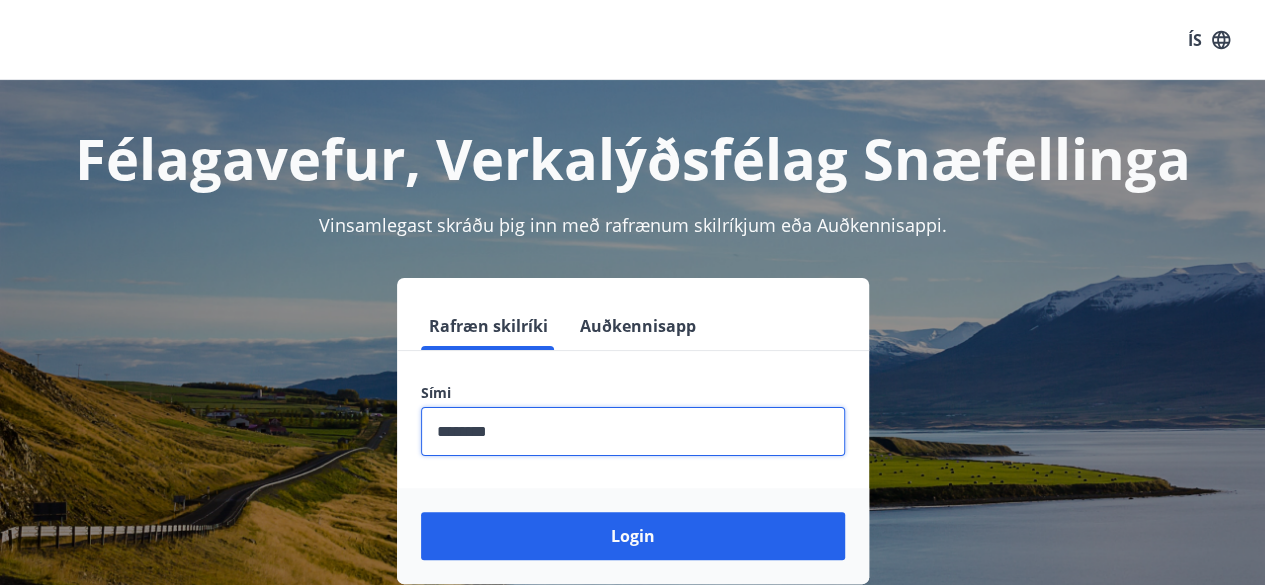 scroll, scrollTop: 18, scrollLeft: 0, axis: vertical 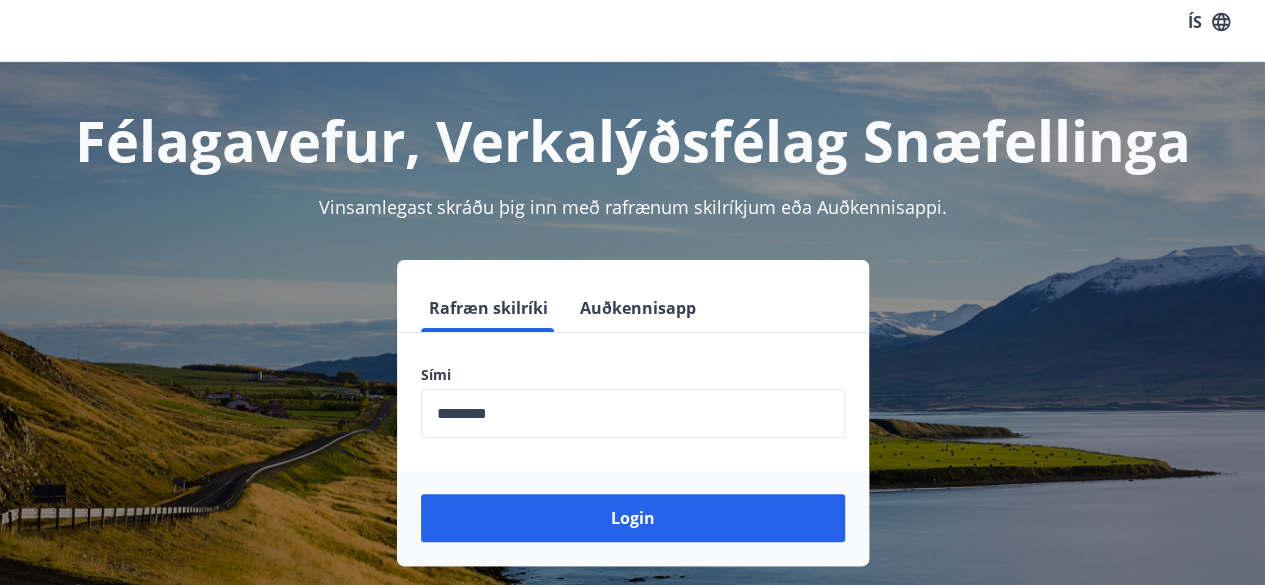 click on "Rafræn skilríki Auðkennisapp Sími ​ Login" at bounding box center (632, 413) 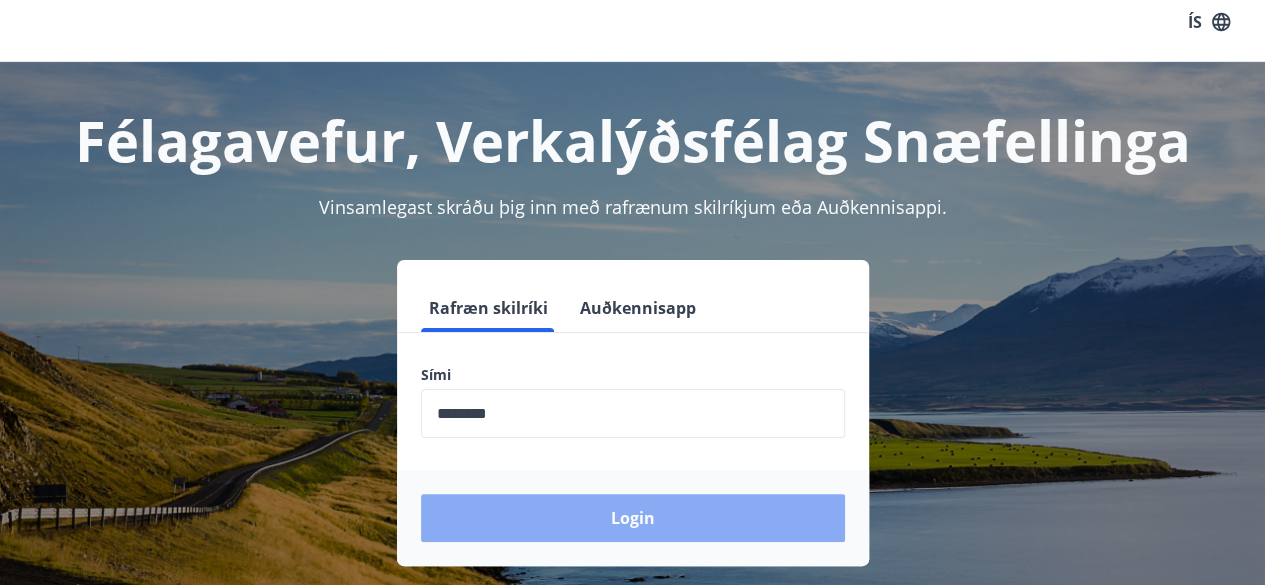 click on "Login" at bounding box center (633, 518) 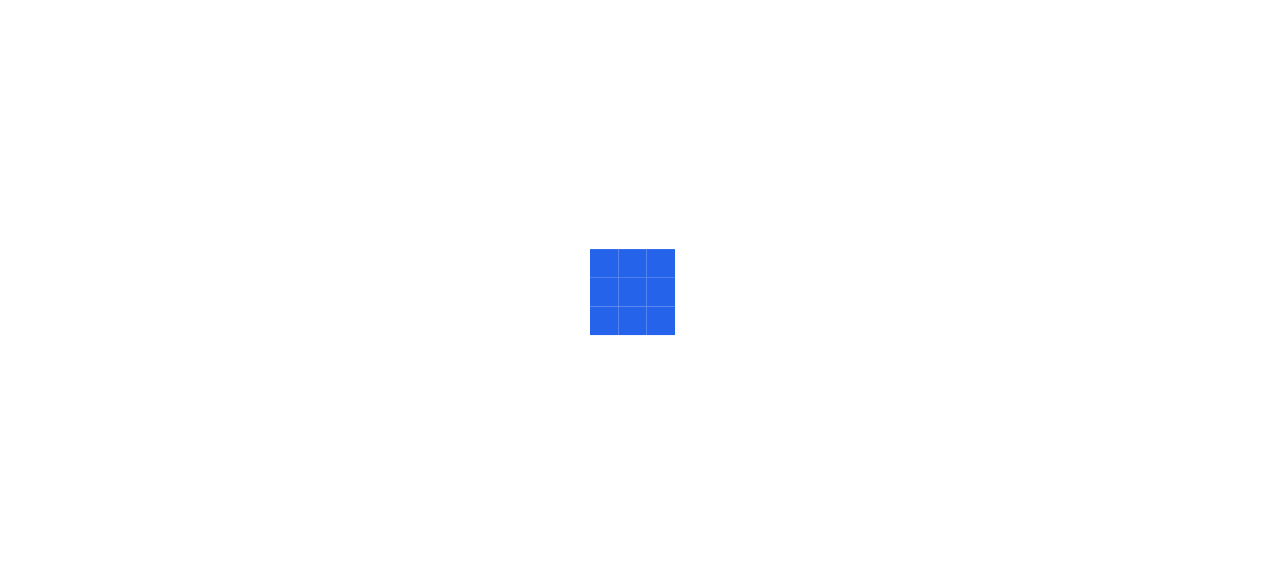 scroll, scrollTop: 0, scrollLeft: 0, axis: both 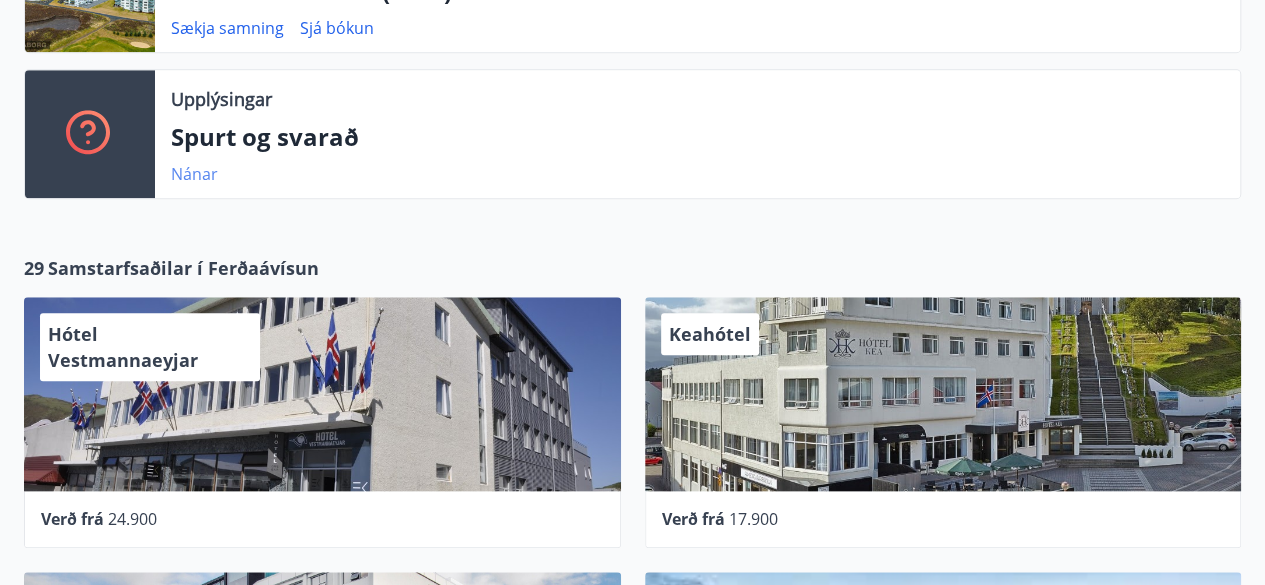 click on "Nánar" at bounding box center [194, 174] 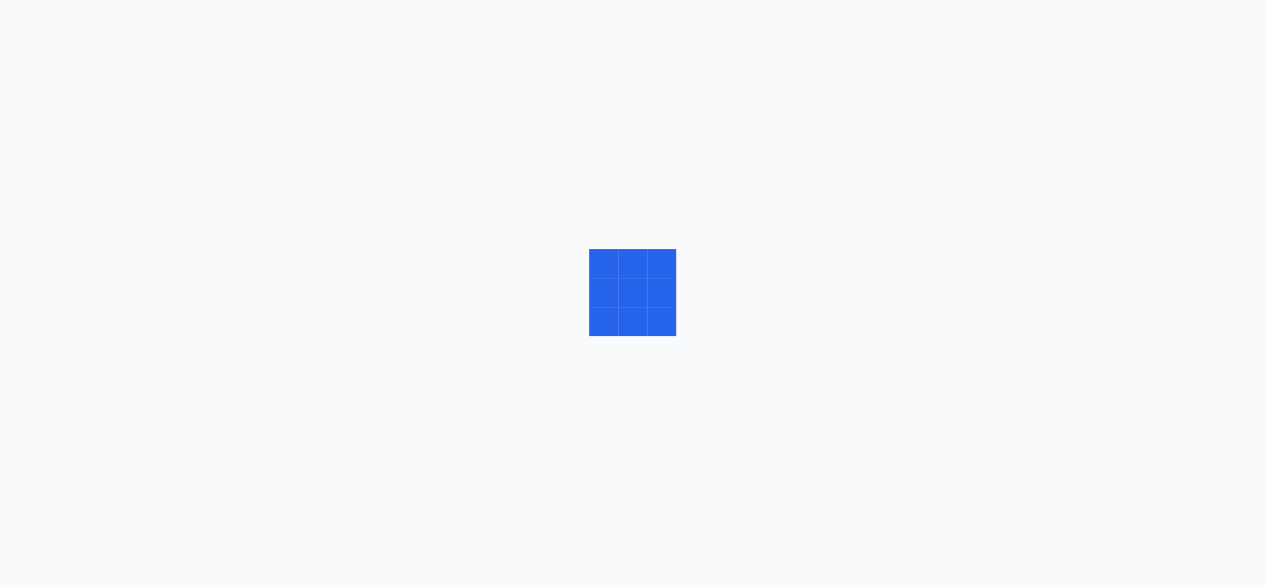 scroll, scrollTop: 0, scrollLeft: 0, axis: both 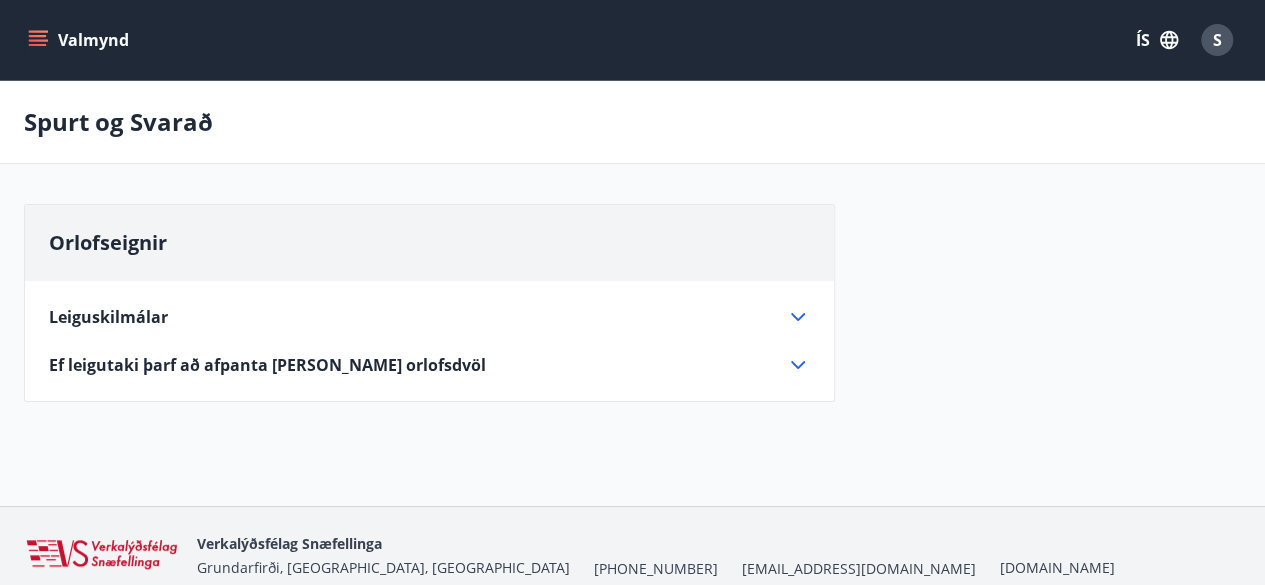 click 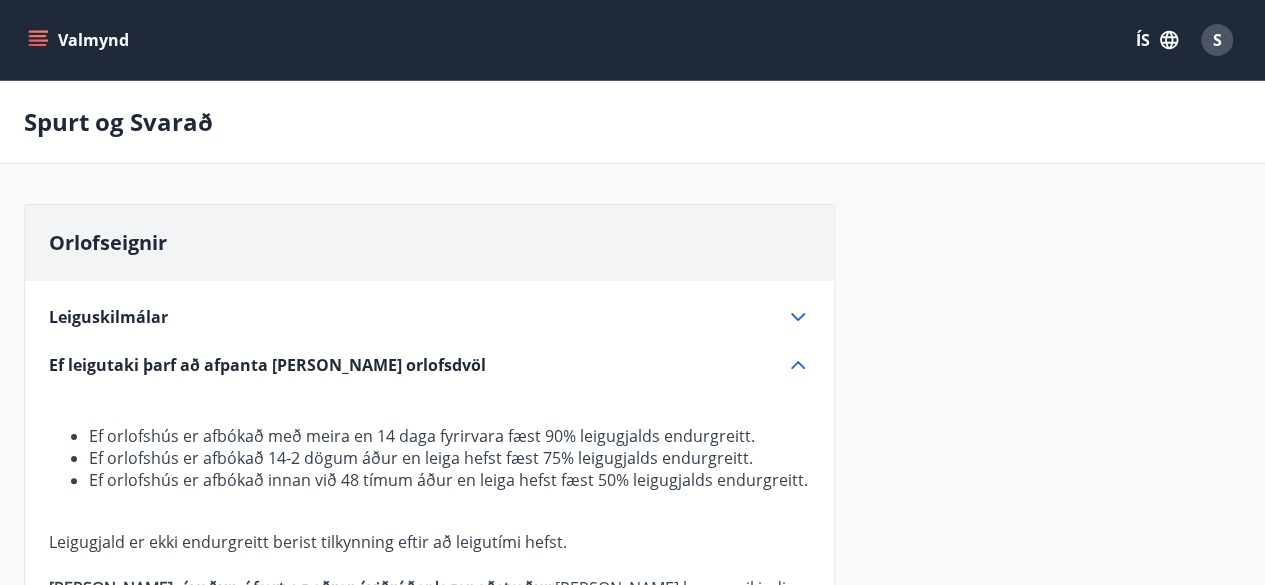 click on "Orlofseignir Leiguskilmálar Leigjandi ber ábyrgð á hinu leigða og öllum búnaði þess meðan á leigutíma stendur og skuldbindur sig til að bæta það tjón sem kann að verða af hans völdum, eða þeirra sem dveljast í hinu leigða á leigutíma. Leigjanda ber að tilkynna strax til umsjónarmanns um allar skemmdir sem verða. Við brottför má fara fram úttekt á ástandi hins leigða.
Vinsamlegast virðið umgengnisreglur í fjölbýlishúsum.
Leigjandi skal ganga vel um hið leigða. Óheimilt er að nota rúmföt án líns. Í íbúðinni á að vera efni til ræstingar og klútar. Þurrka skal af náttborðum, gluggakistum, borðum og öðru sem er í íbúðinni. Ryksuga og skúra skal öll gólf. Fjarlægja skal dósir, flöskur, blöð og allt sorp. Að öðrum kosti verður rukkað gjald vegna þrifa.
Ef leigutaki þarf að afpanta eða breyta orlofsdvöl
Ef orlofshús er afbókað með meira en 14 daga fyrirvara fæst 90% leigugjalds endurgreitt." at bounding box center [632, 504] 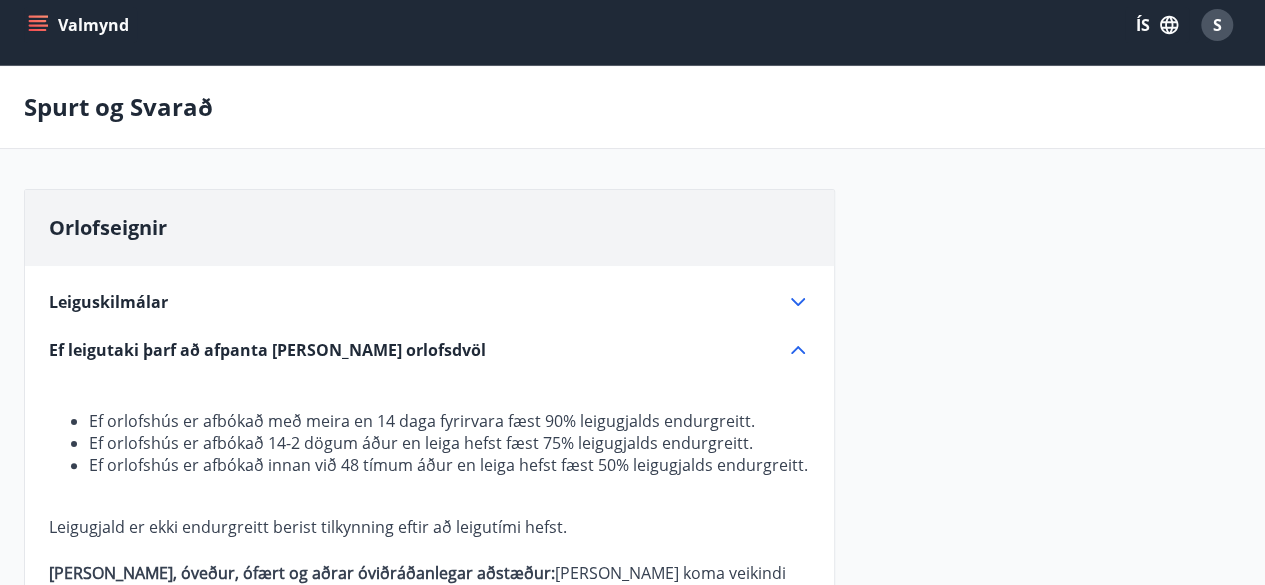 scroll, scrollTop: 0, scrollLeft: 0, axis: both 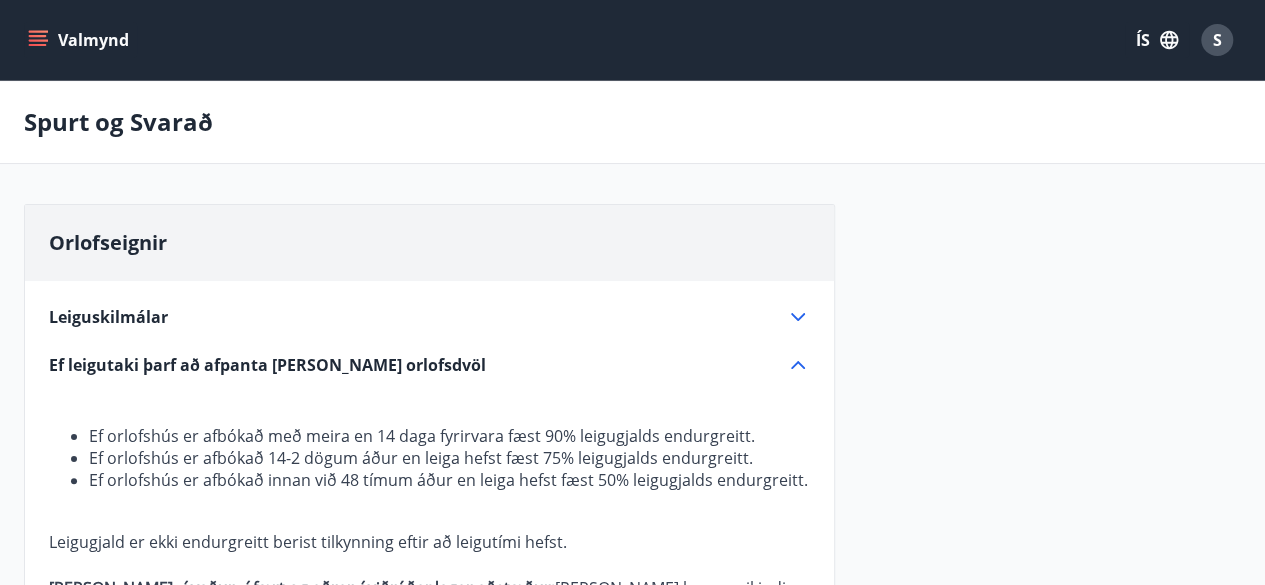 click 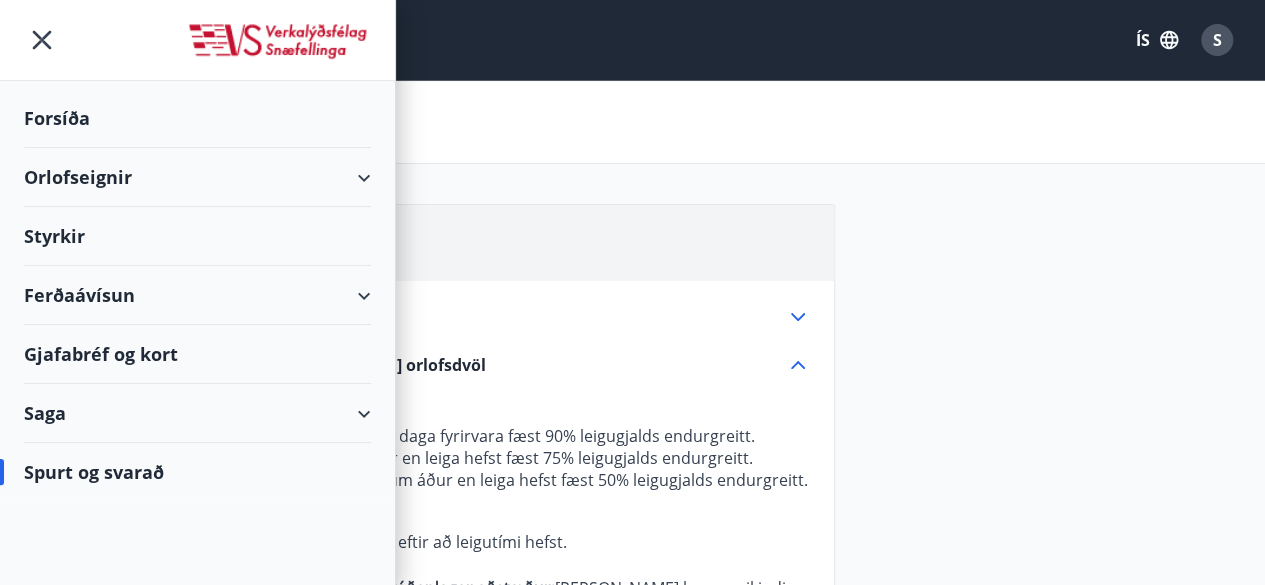 click on "Orlofseignir" at bounding box center [197, 177] 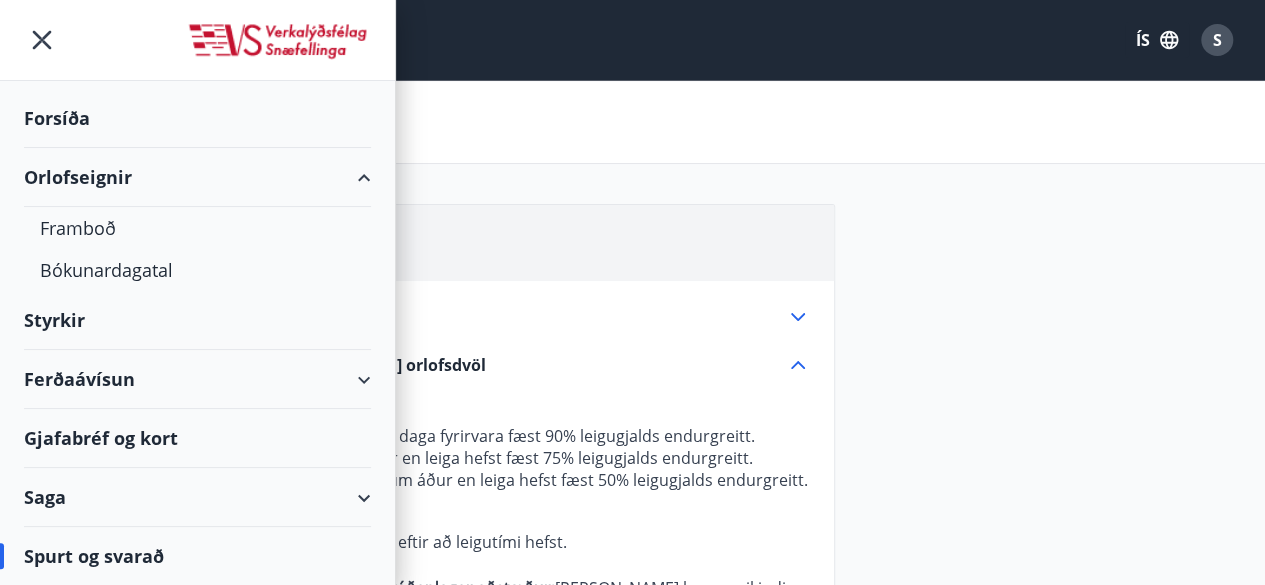 click on "Orlofseignir" at bounding box center (197, 177) 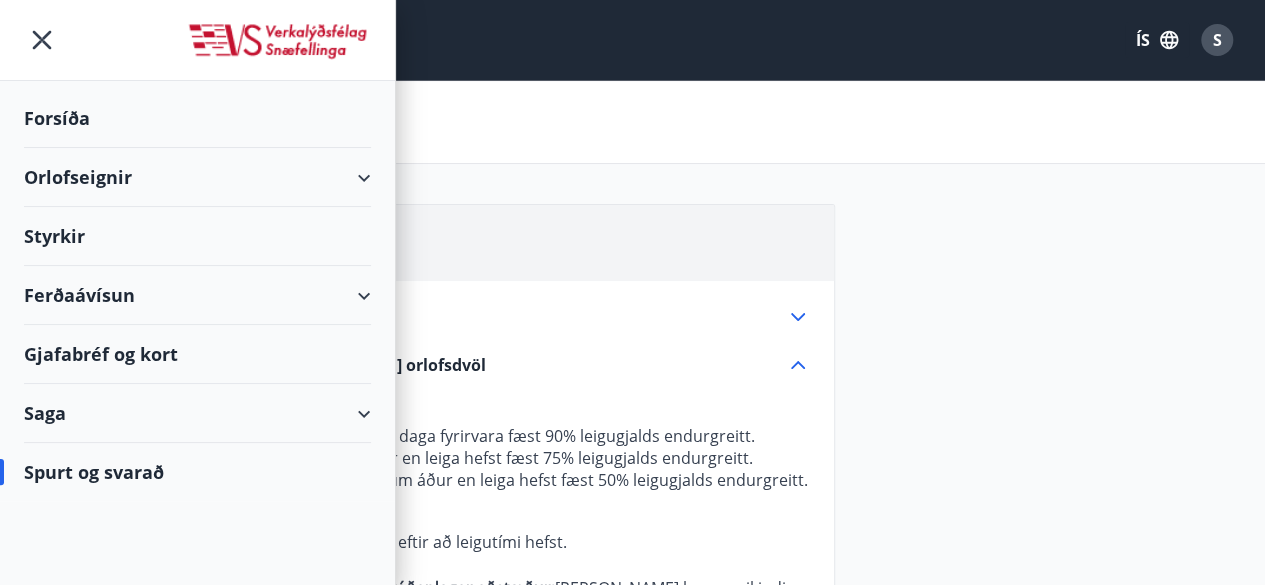 click on "Orlofseignir" at bounding box center (197, 177) 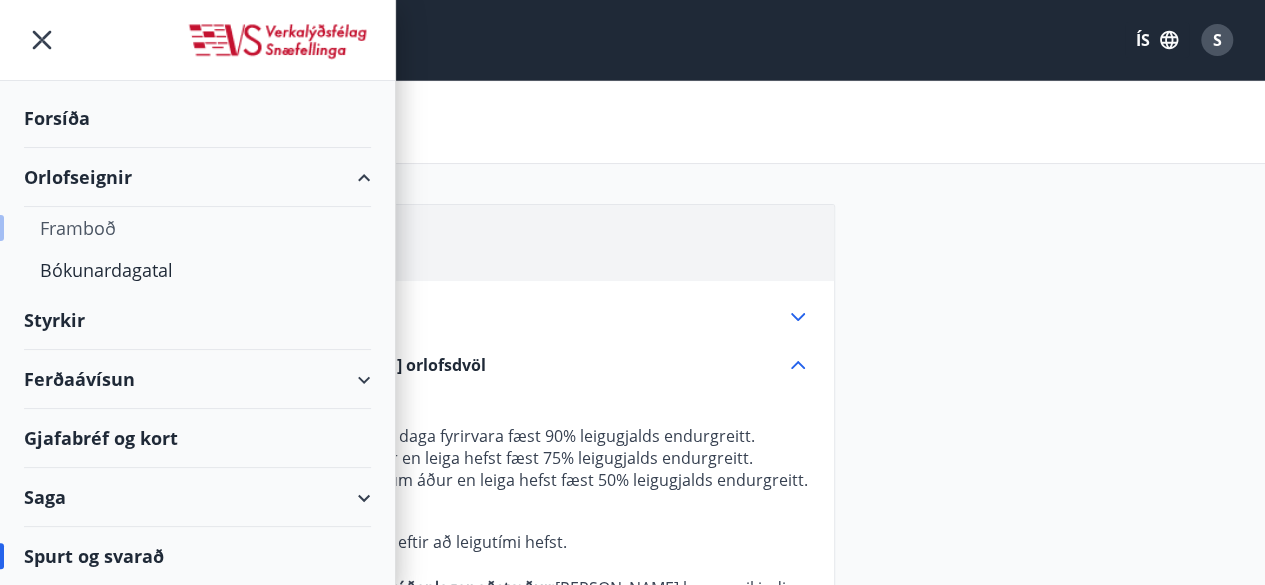 click on "Framboð" at bounding box center (197, 228) 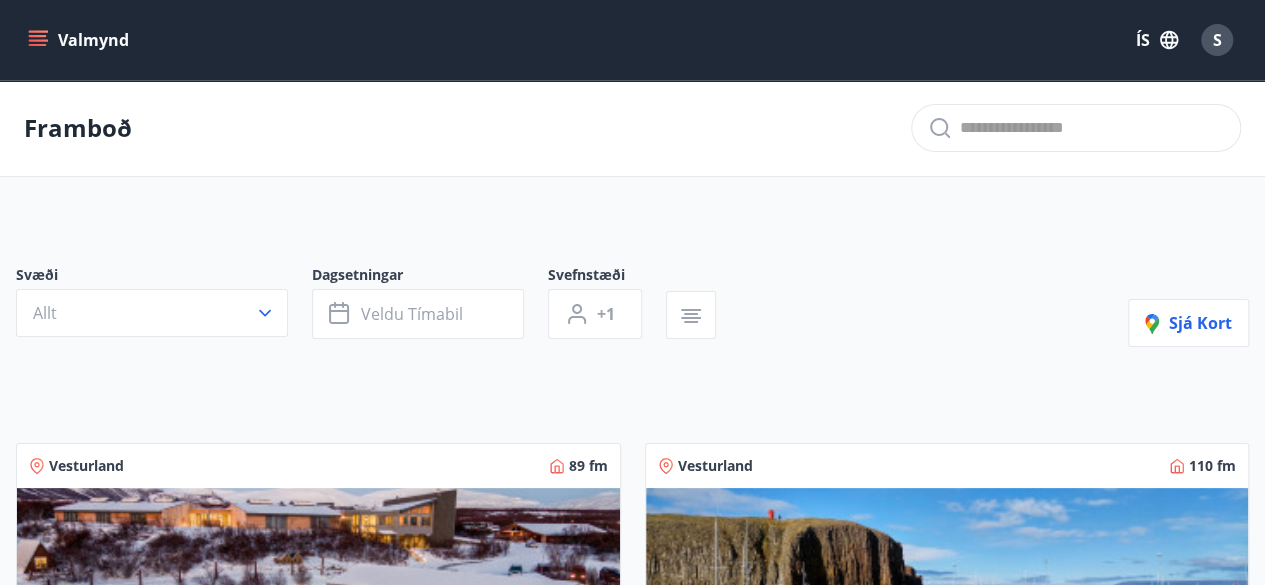 click 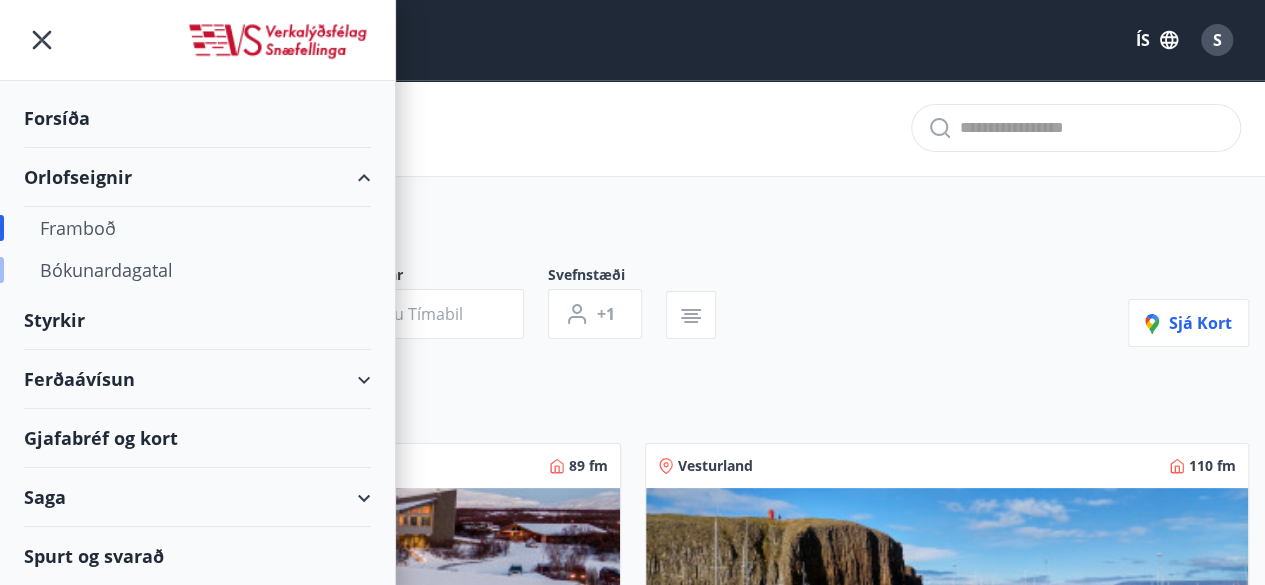 click on "Bókunardagatal" at bounding box center (197, 270) 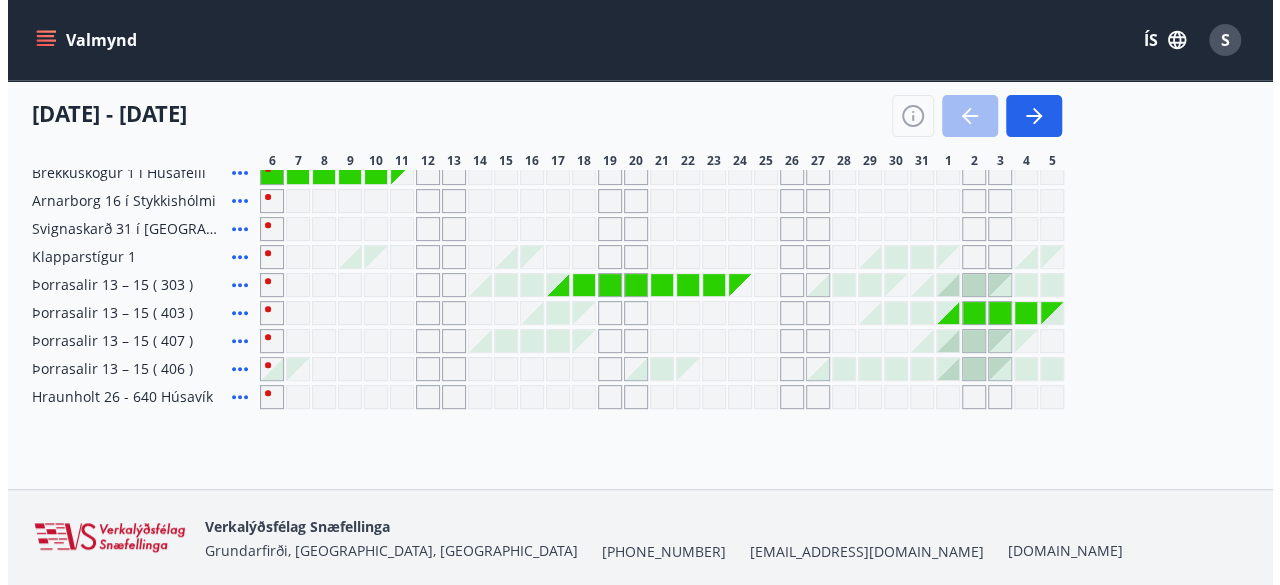 scroll, scrollTop: 328, scrollLeft: 0, axis: vertical 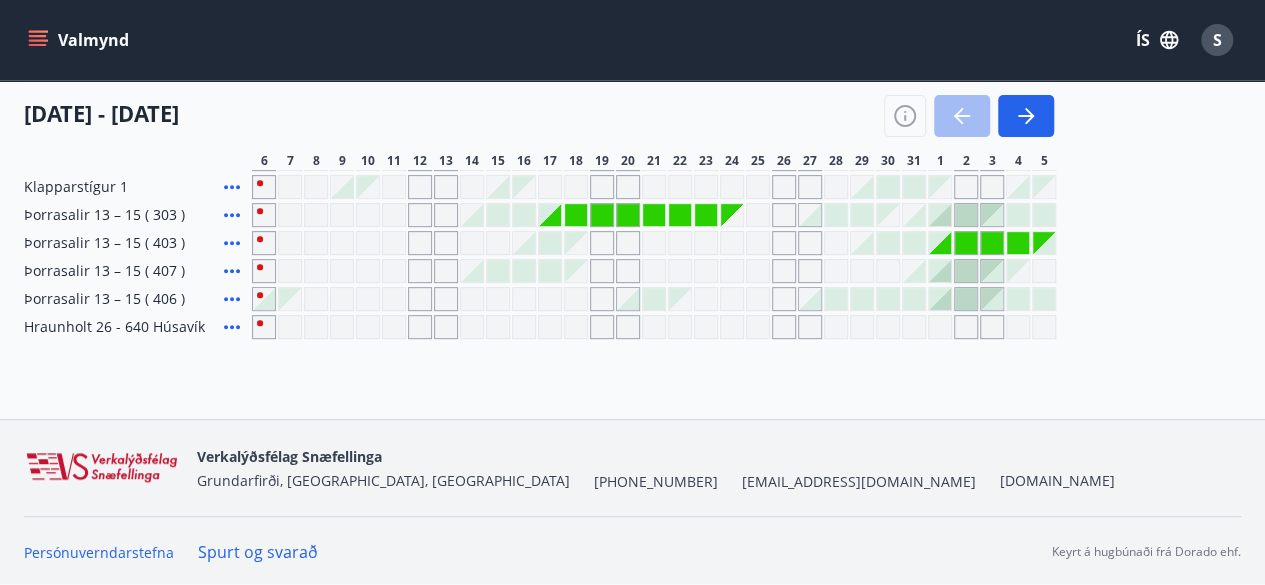 click 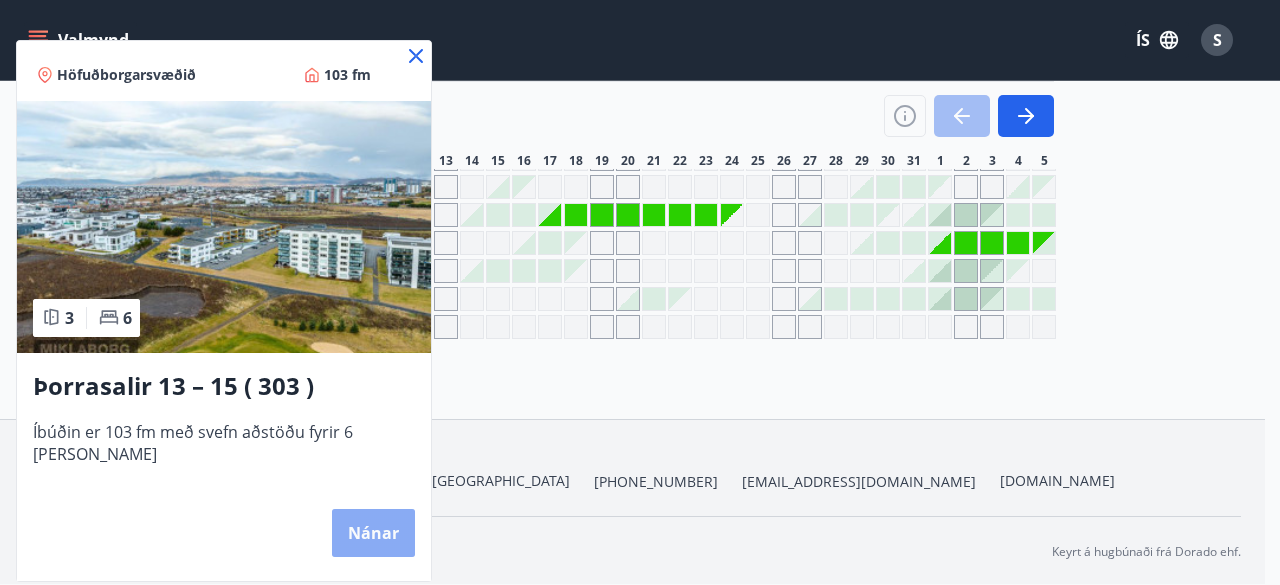 click on "Nánar" at bounding box center [373, 533] 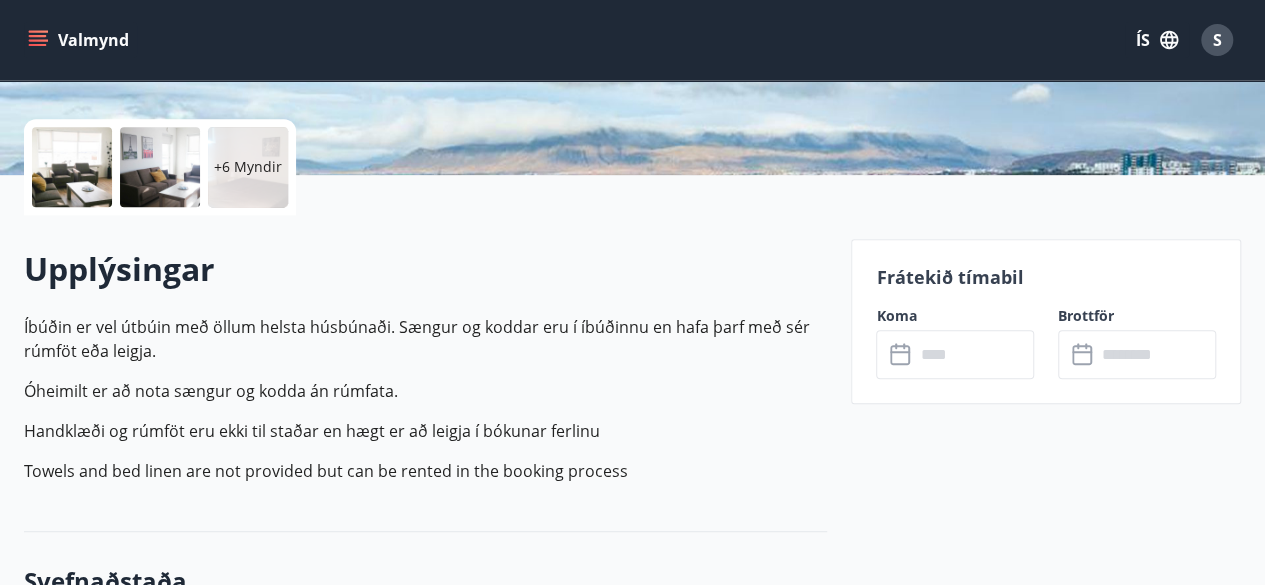 scroll, scrollTop: 427, scrollLeft: 0, axis: vertical 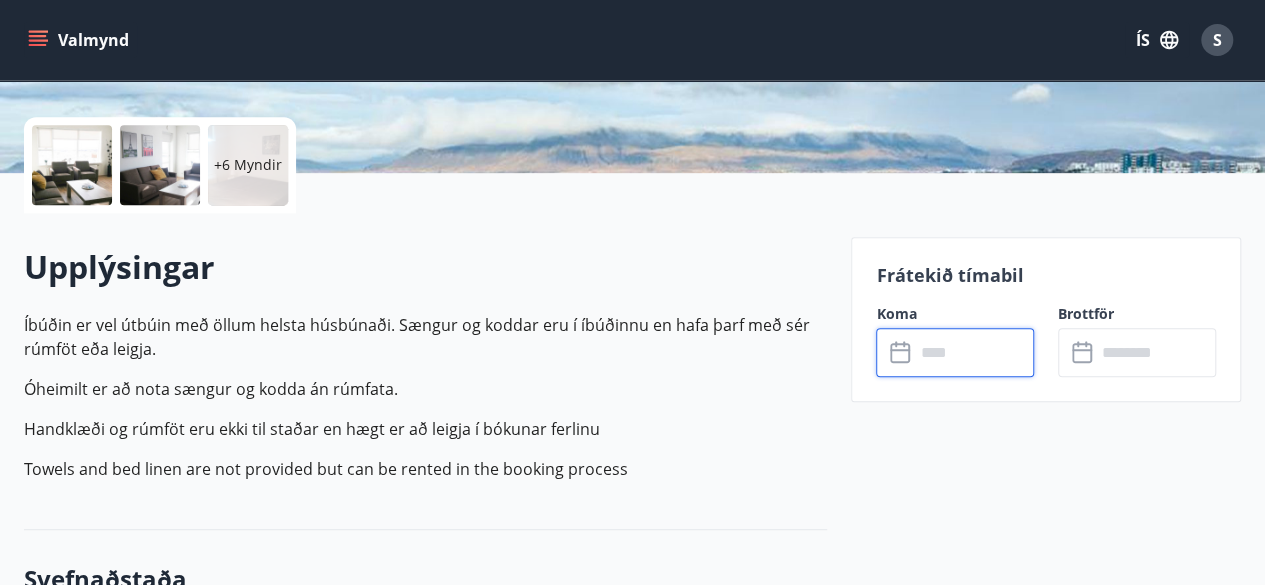 click at bounding box center (974, 352) 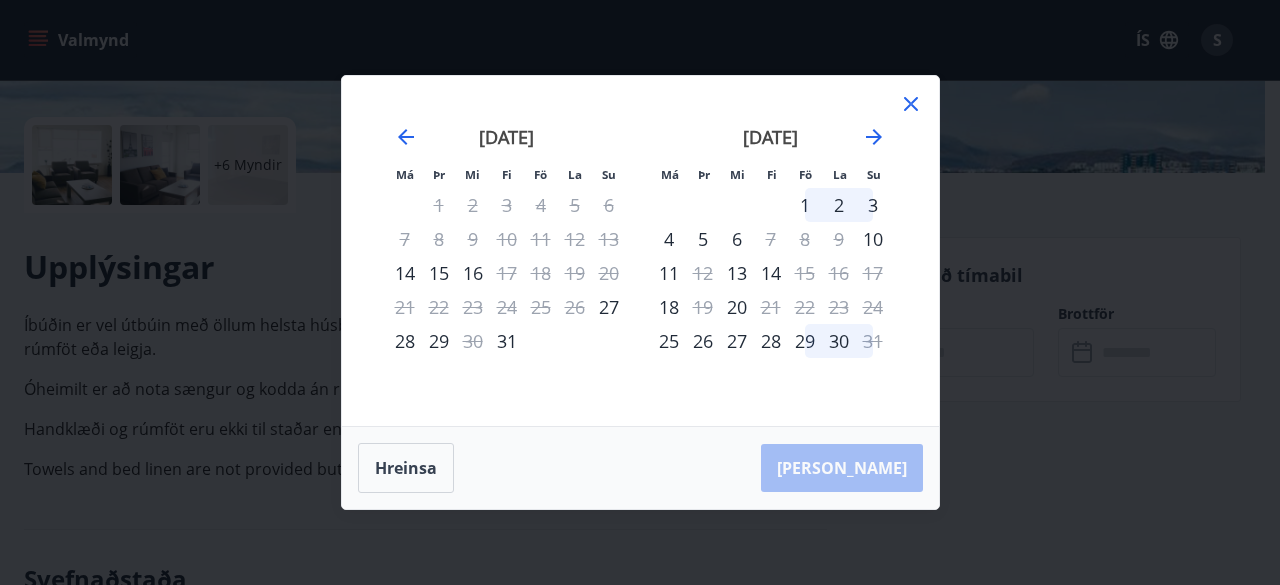 click 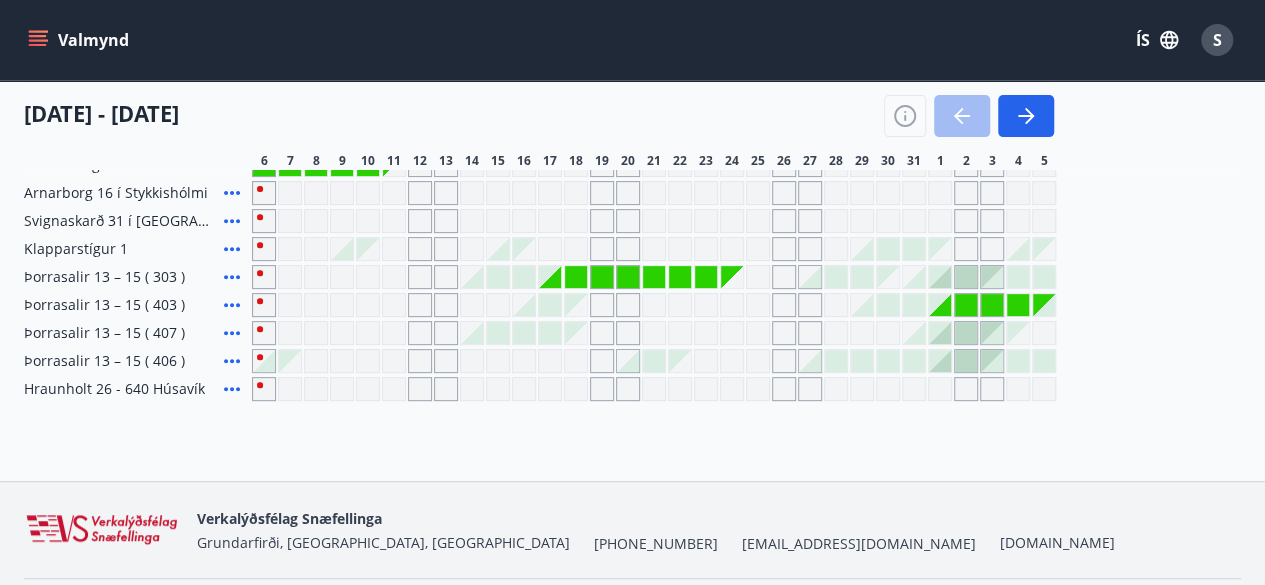 scroll, scrollTop: 328, scrollLeft: 0, axis: vertical 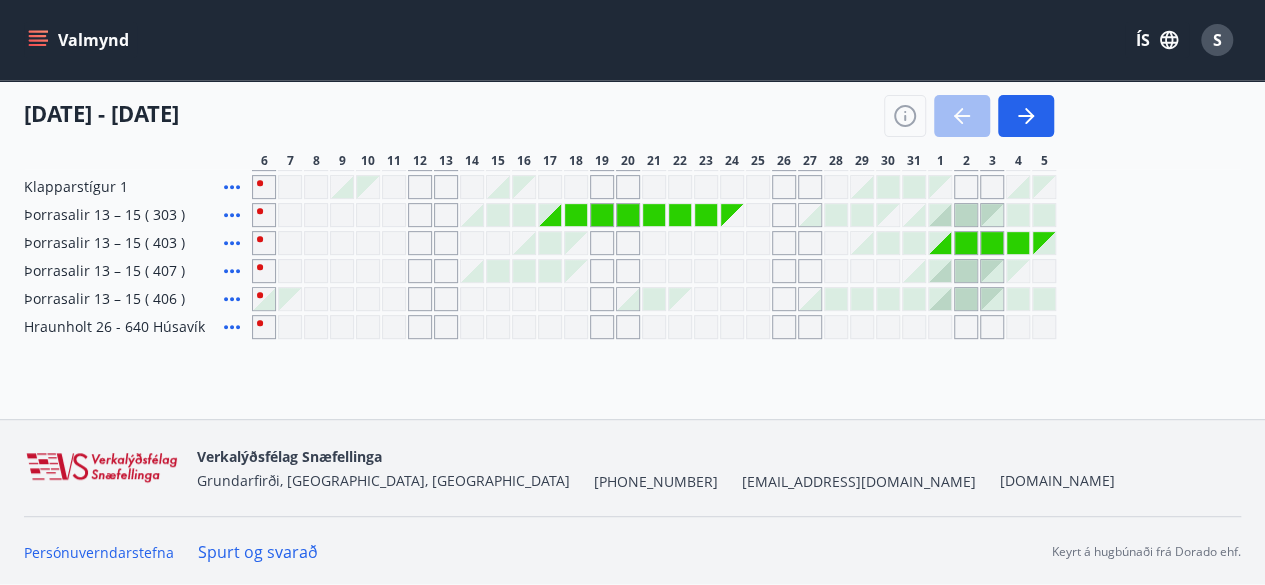click on "Valmynd" at bounding box center [80, 40] 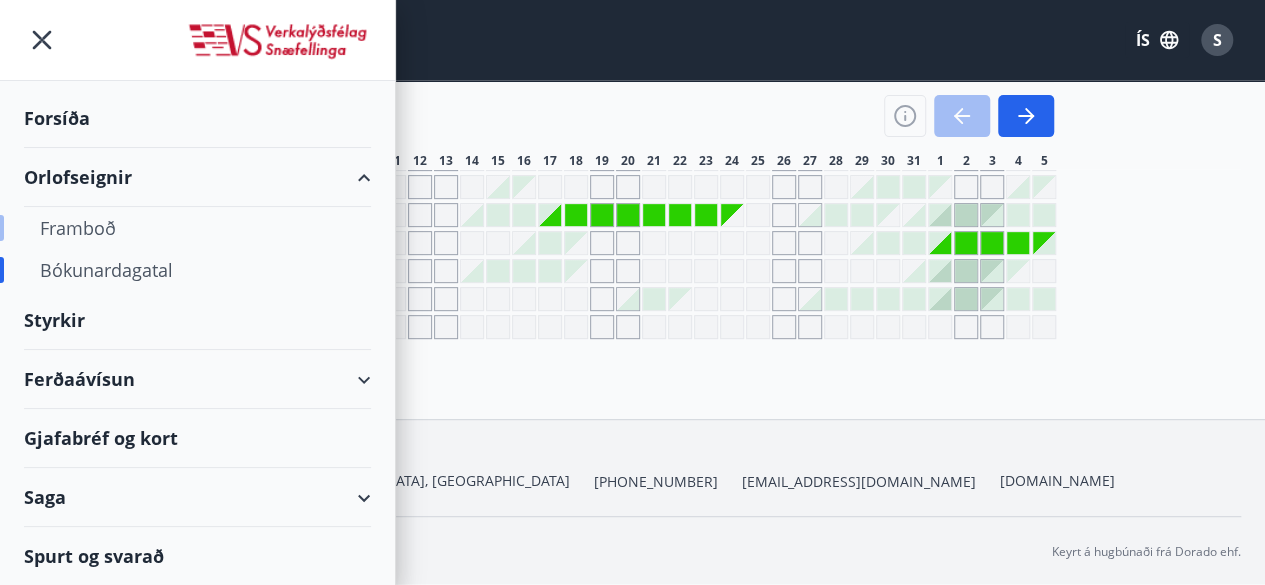 click on "Framboð" at bounding box center (197, 228) 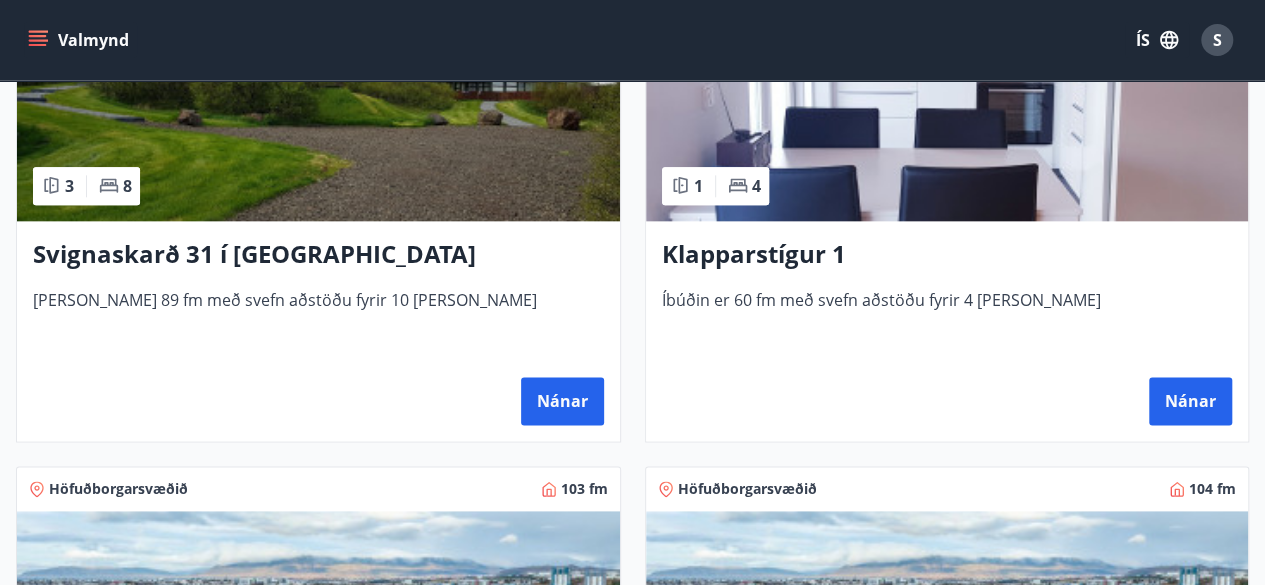 scroll, scrollTop: 1040, scrollLeft: 0, axis: vertical 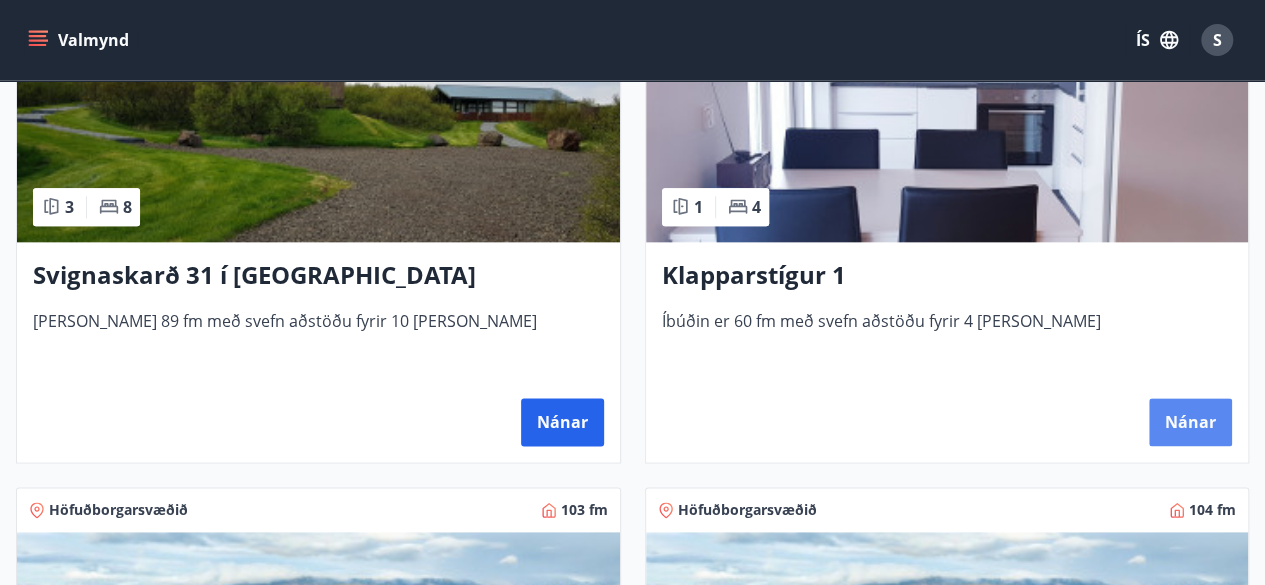 click on "Nánar" at bounding box center (1190, 422) 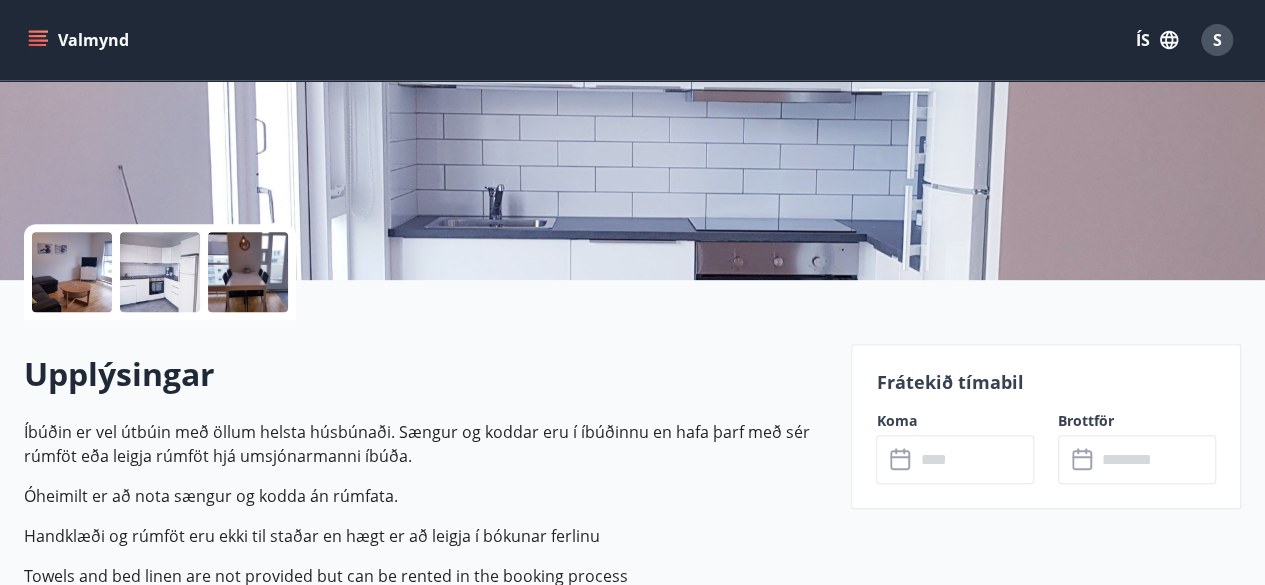 scroll, scrollTop: 440, scrollLeft: 0, axis: vertical 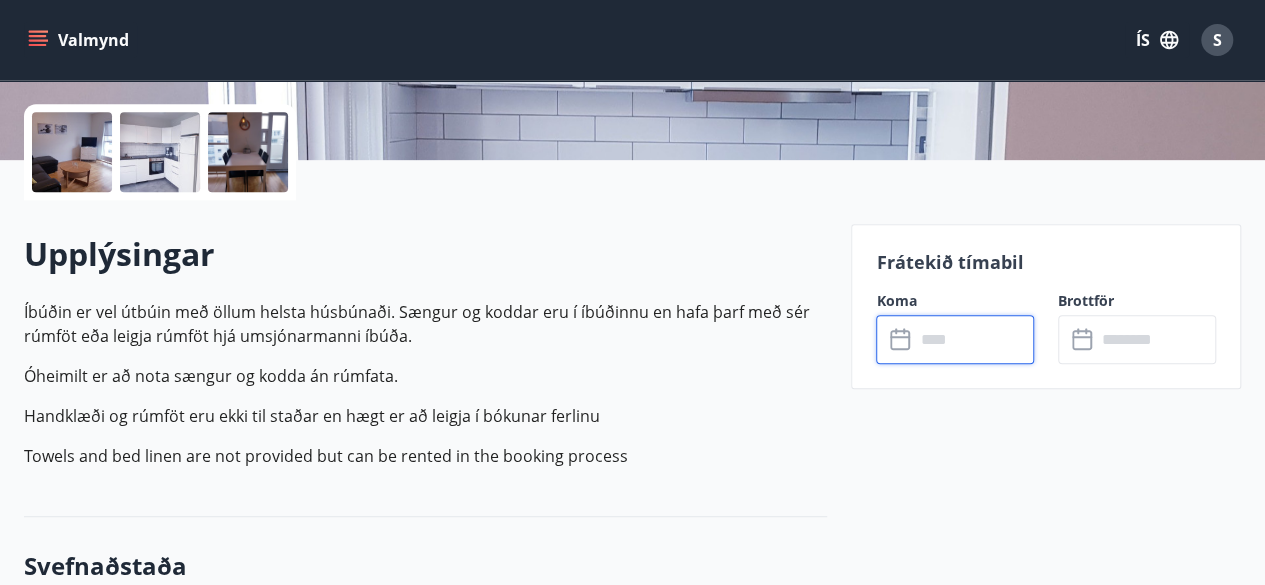 click at bounding box center [974, 339] 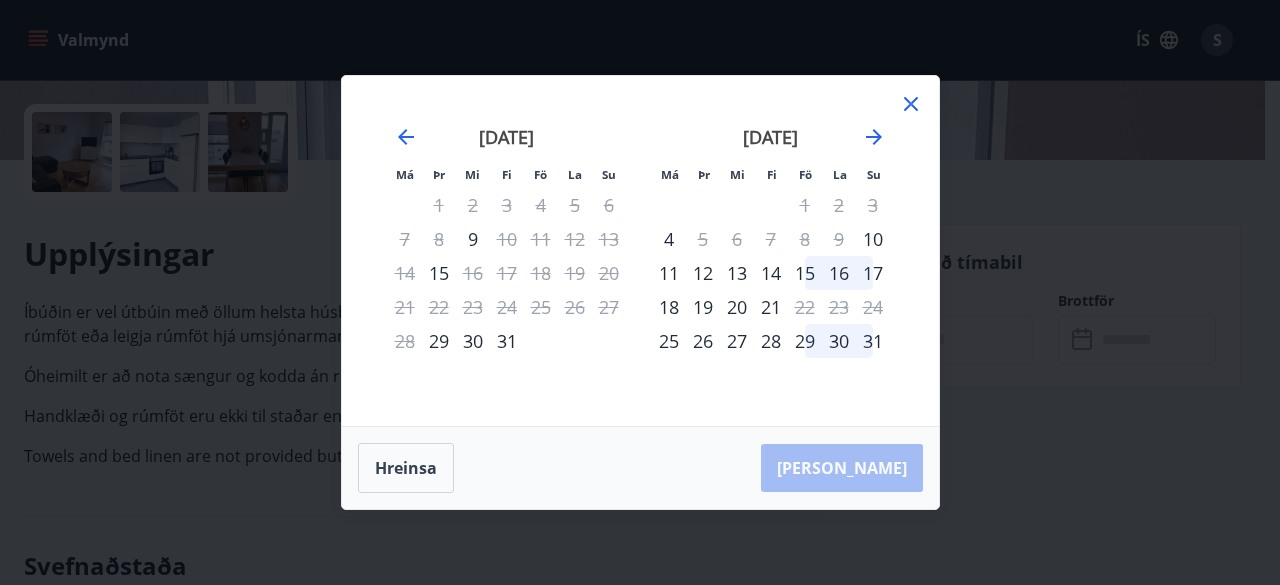 click 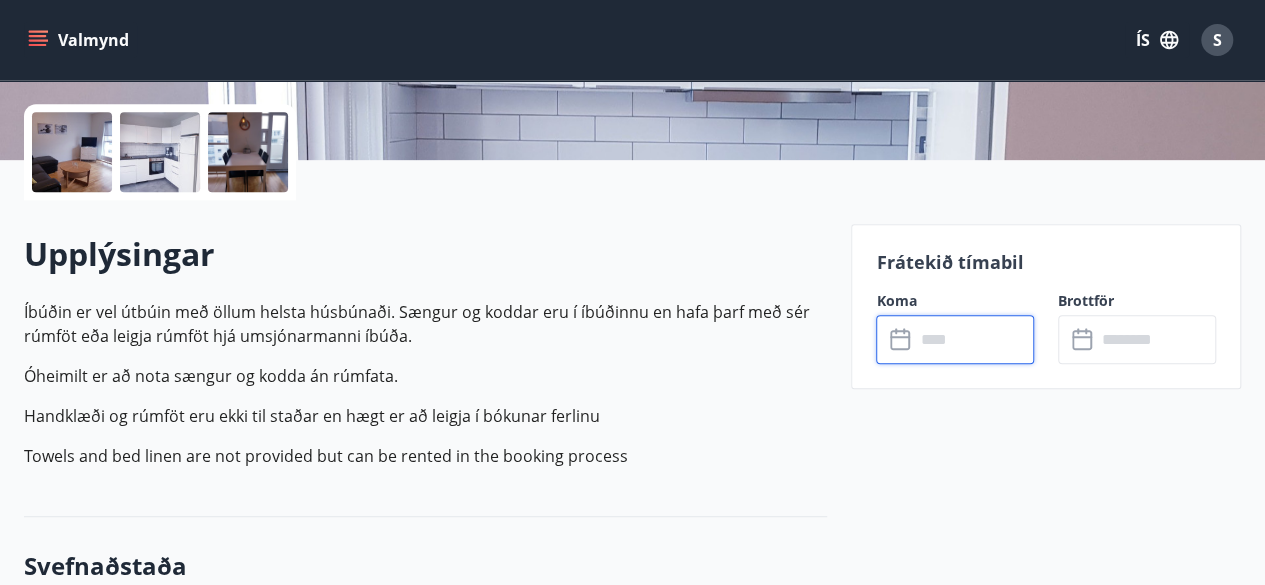 click at bounding box center [974, 339] 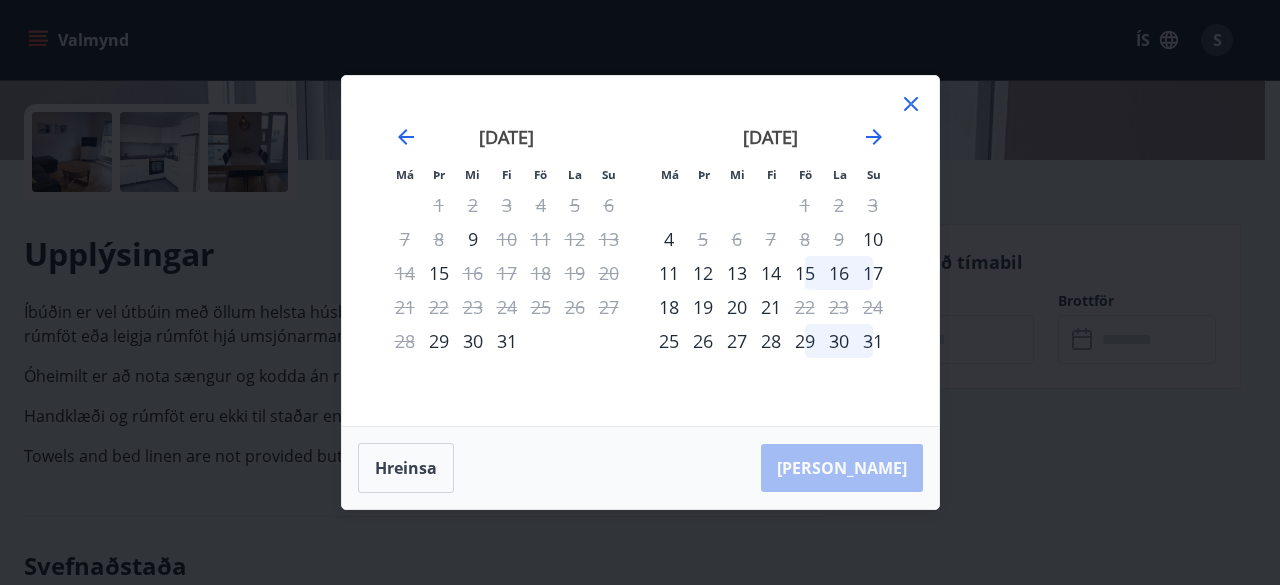 click 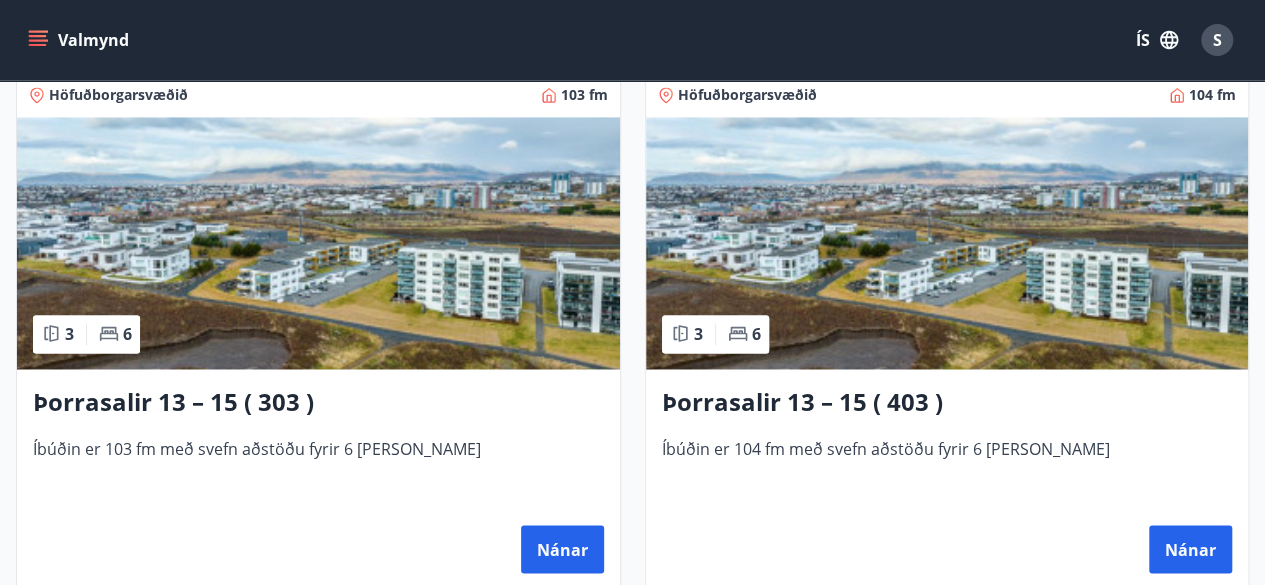 scroll, scrollTop: 1480, scrollLeft: 0, axis: vertical 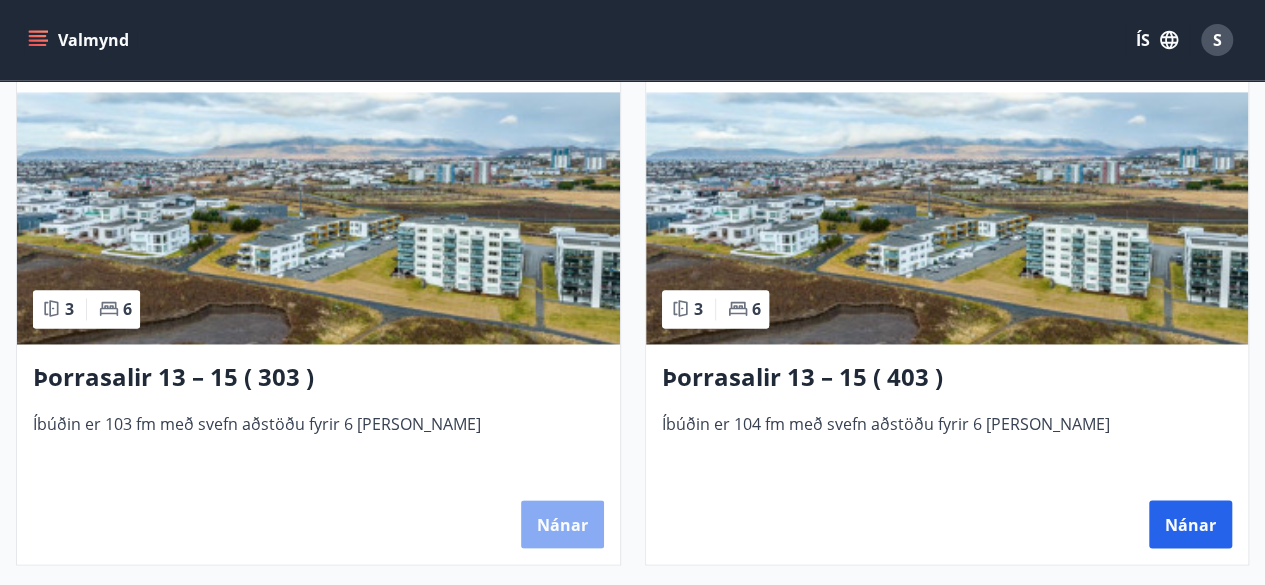 click on "Nánar" at bounding box center (562, 524) 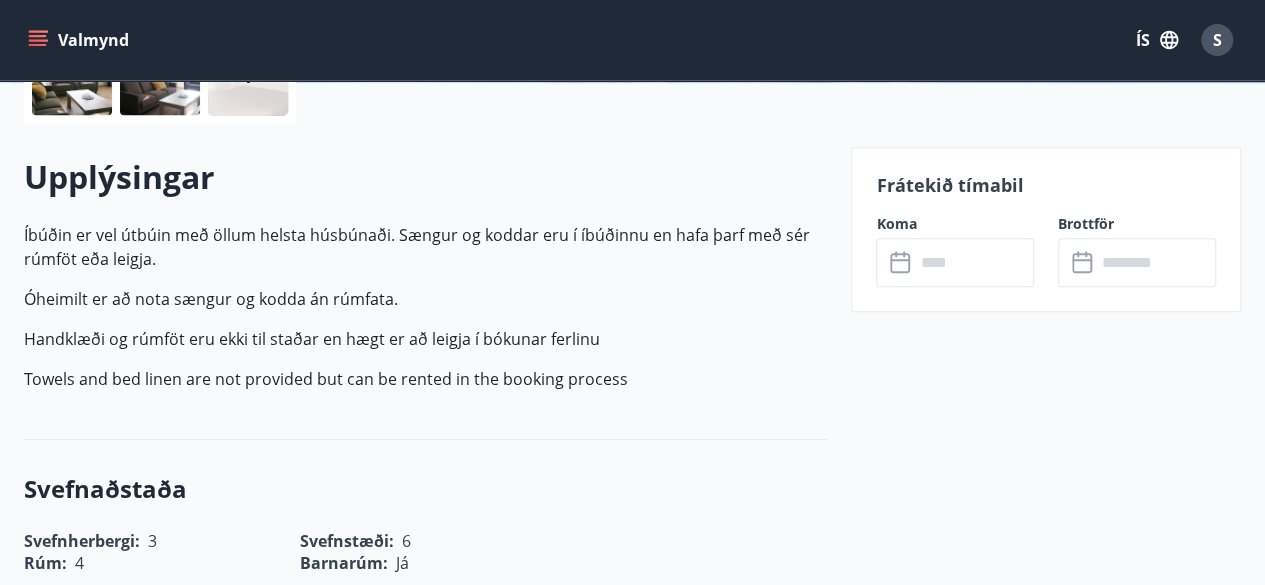 scroll, scrollTop: 520, scrollLeft: 0, axis: vertical 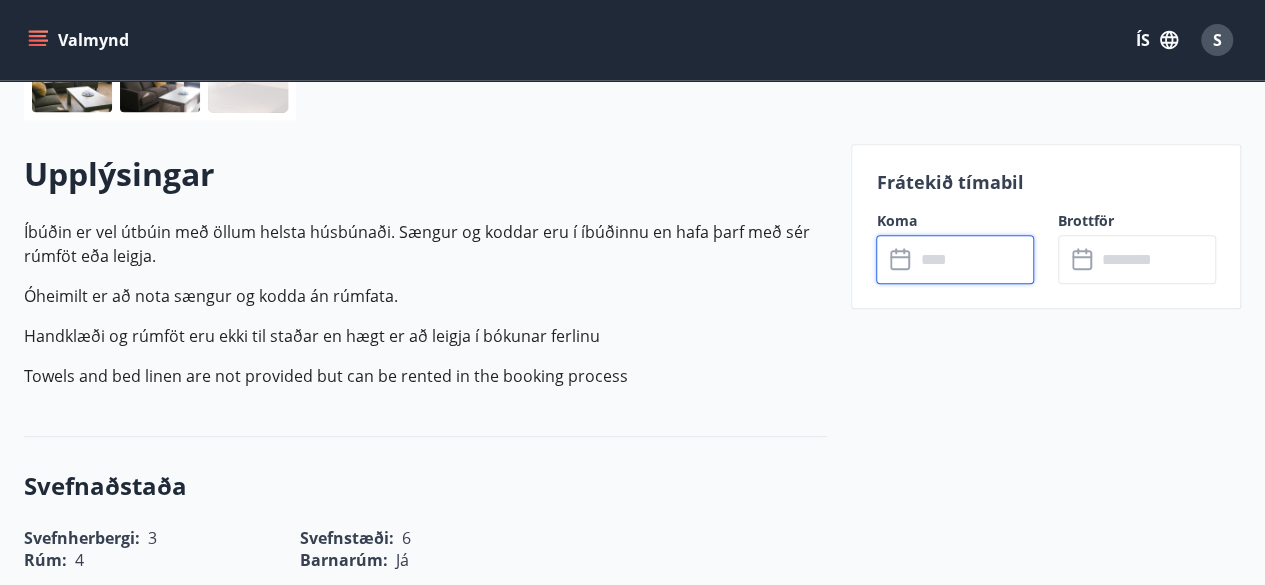 click at bounding box center (974, 259) 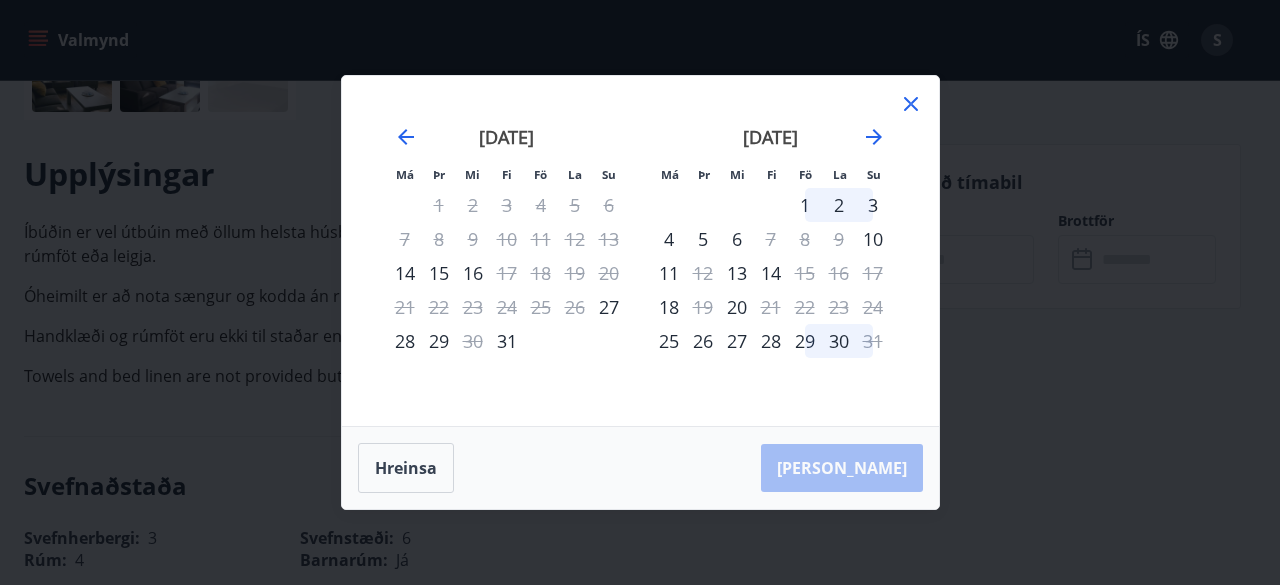 click 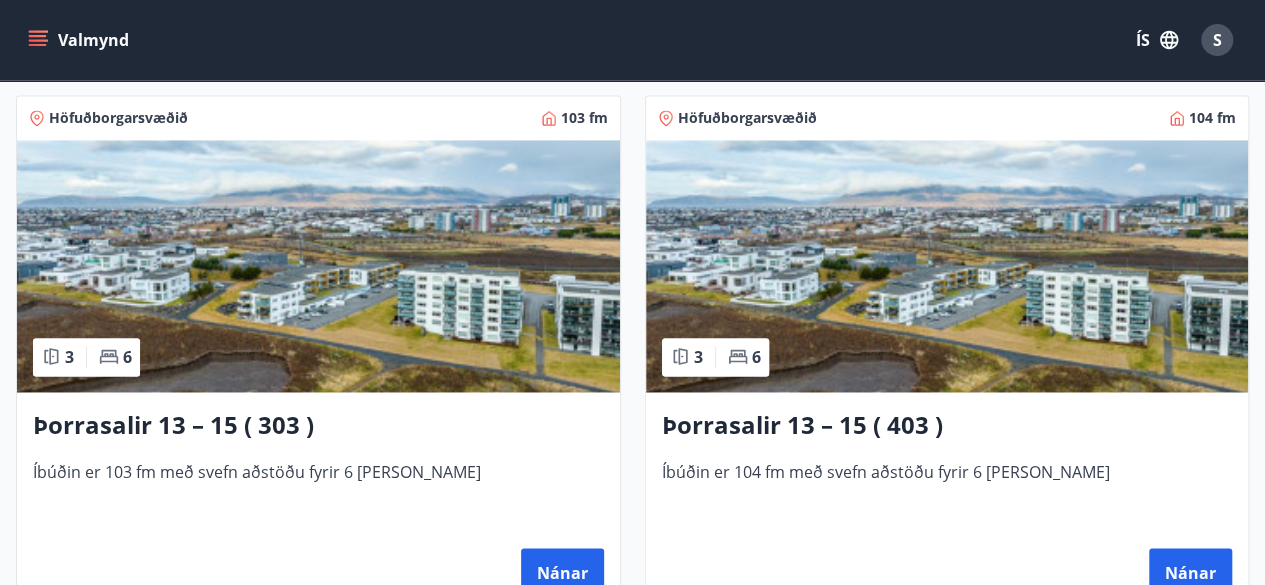 scroll, scrollTop: 1480, scrollLeft: 0, axis: vertical 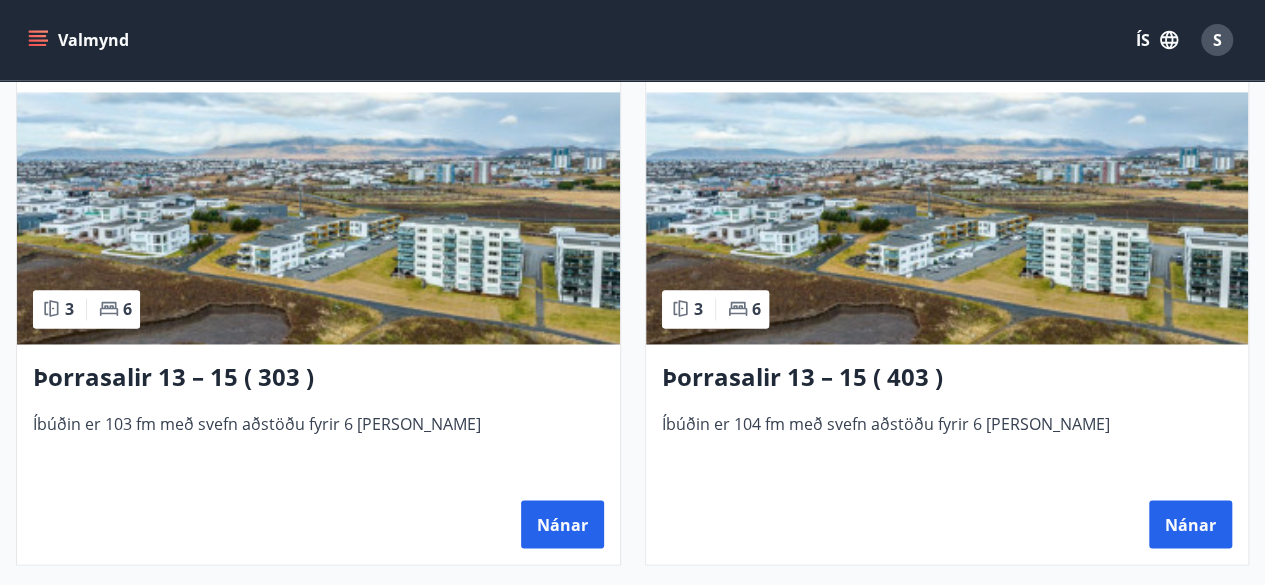 click at bounding box center (947, 218) 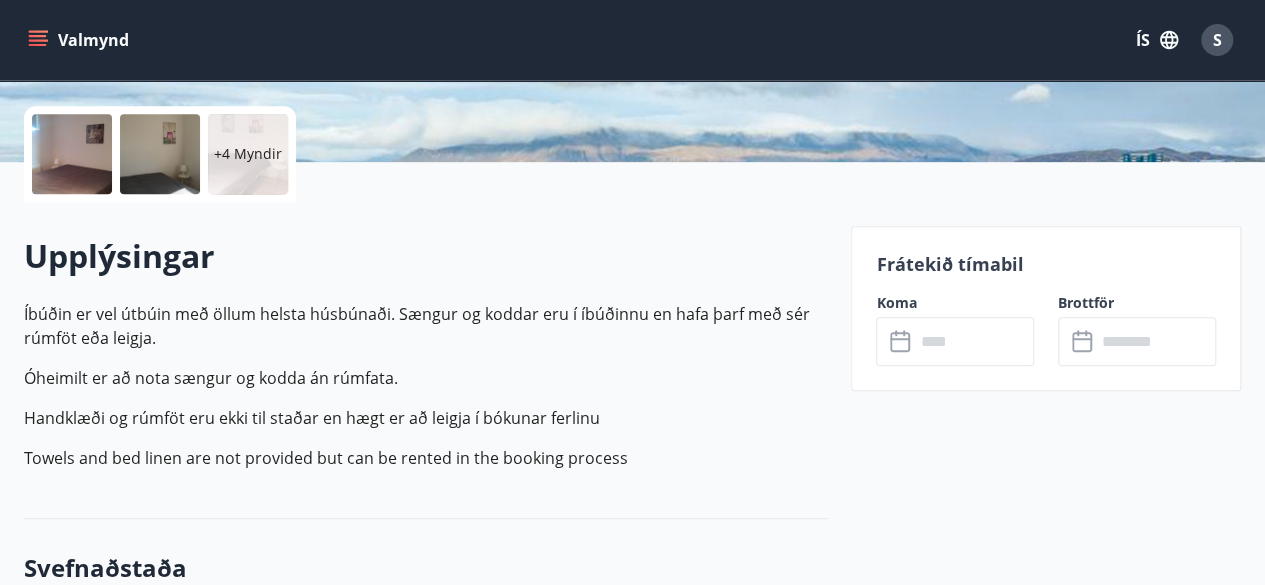 scroll, scrollTop: 440, scrollLeft: 0, axis: vertical 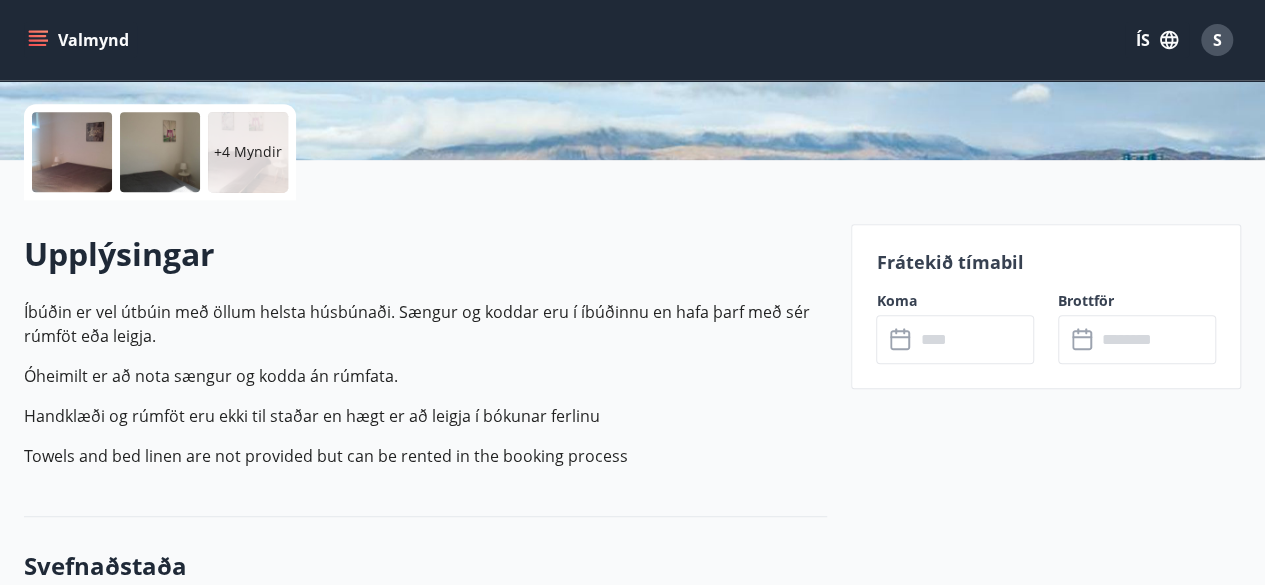 click at bounding box center [974, 339] 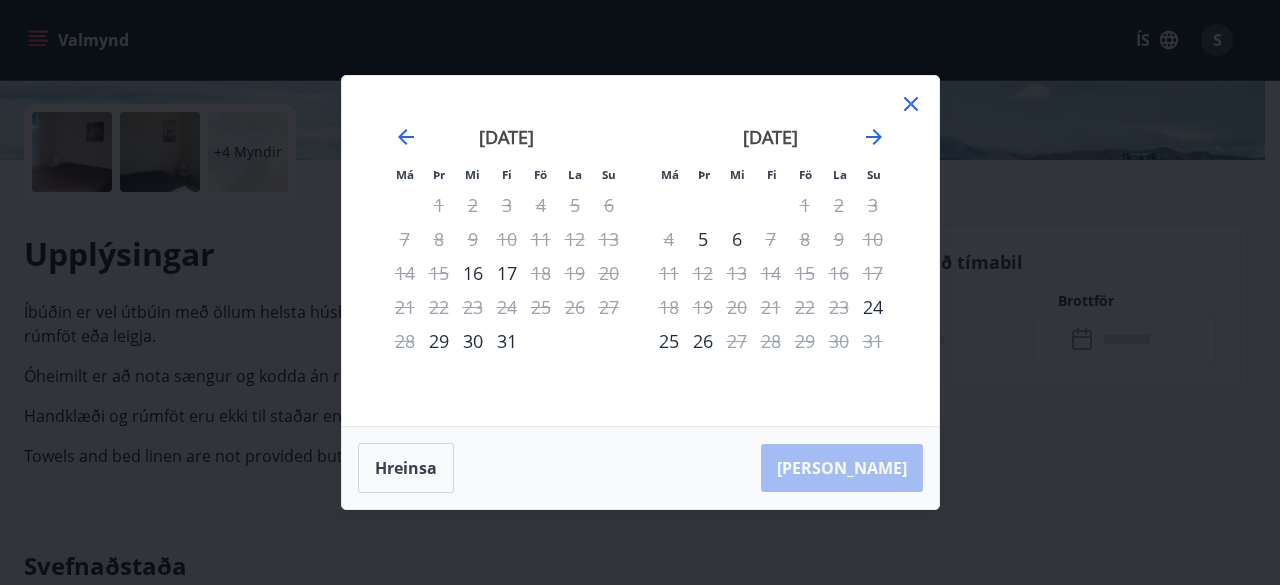 click 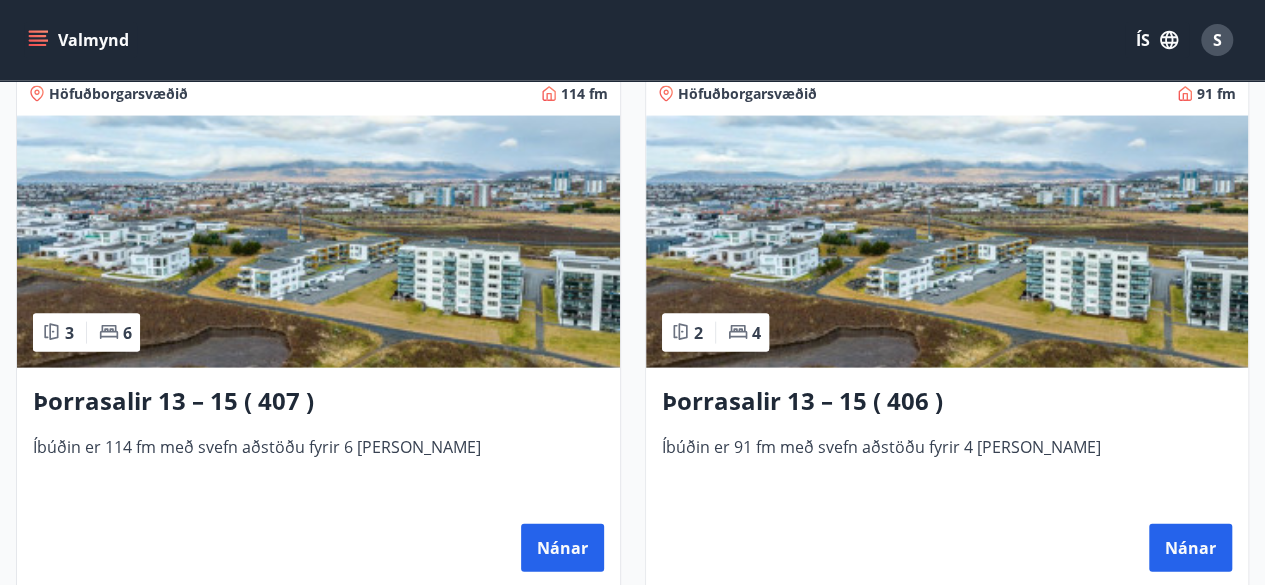scroll, scrollTop: 2000, scrollLeft: 0, axis: vertical 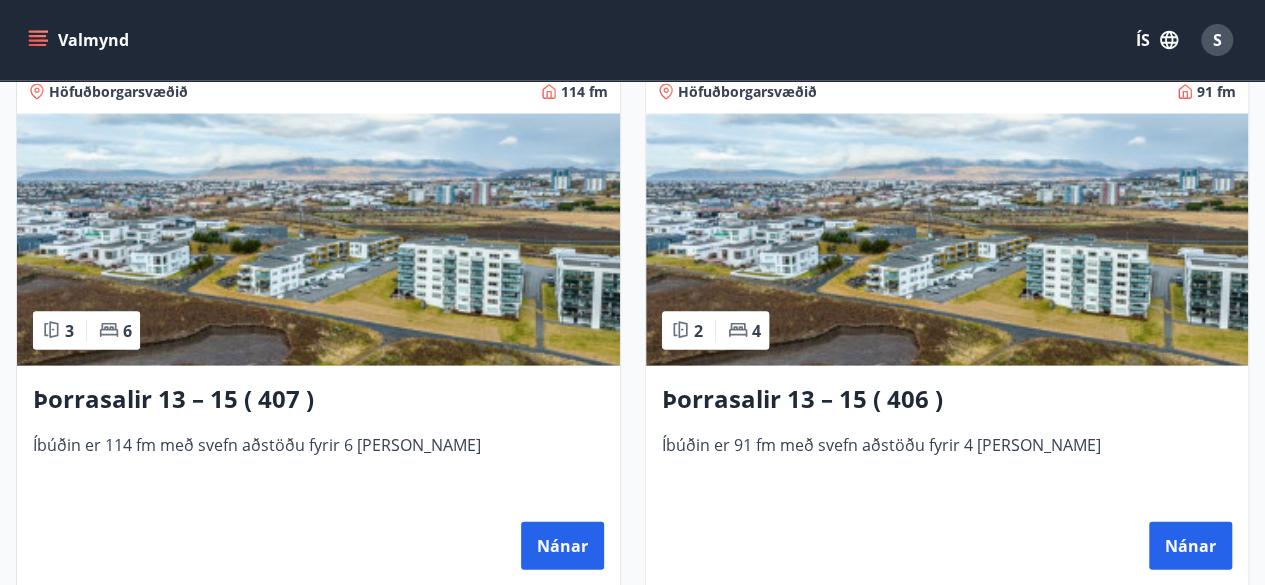 click at bounding box center [318, 240] 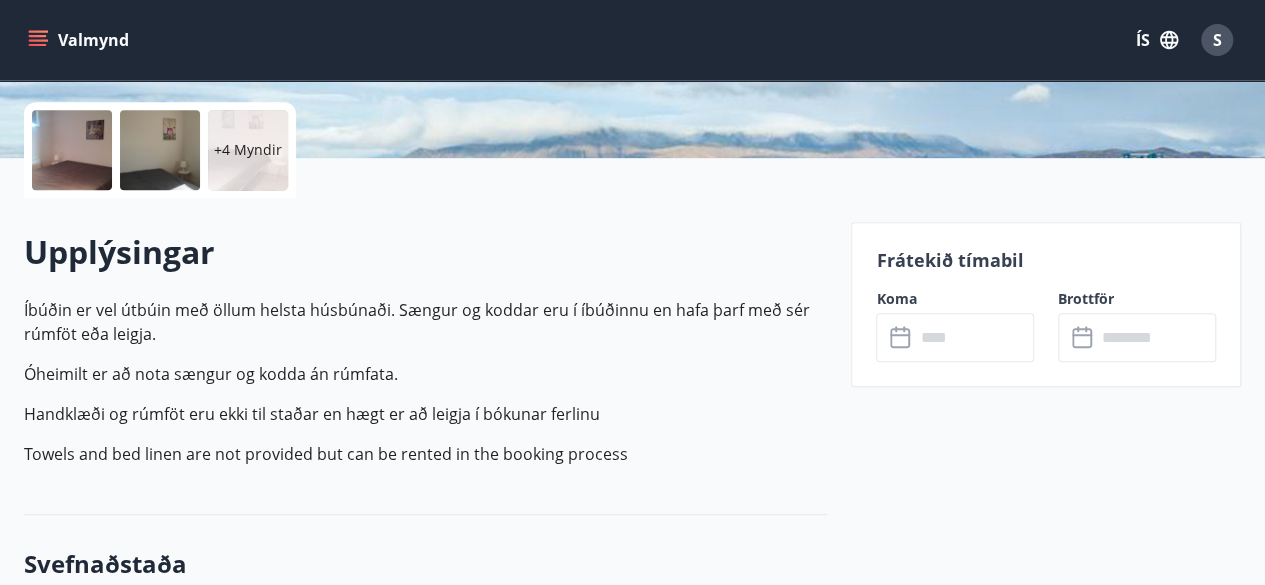 scroll, scrollTop: 520, scrollLeft: 0, axis: vertical 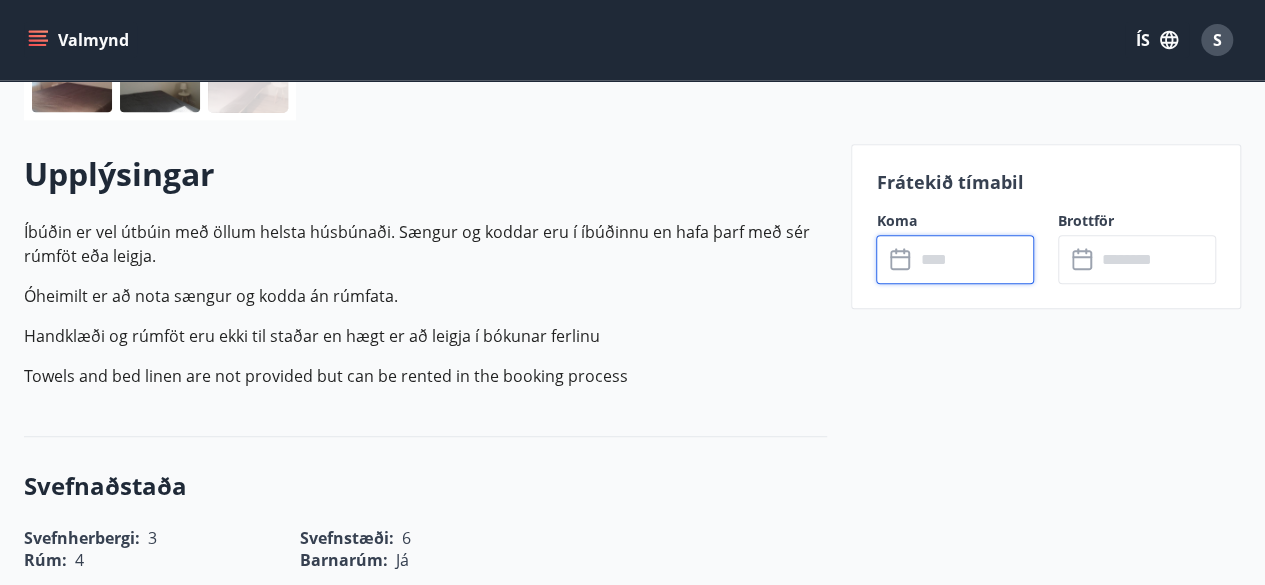 click at bounding box center (974, 259) 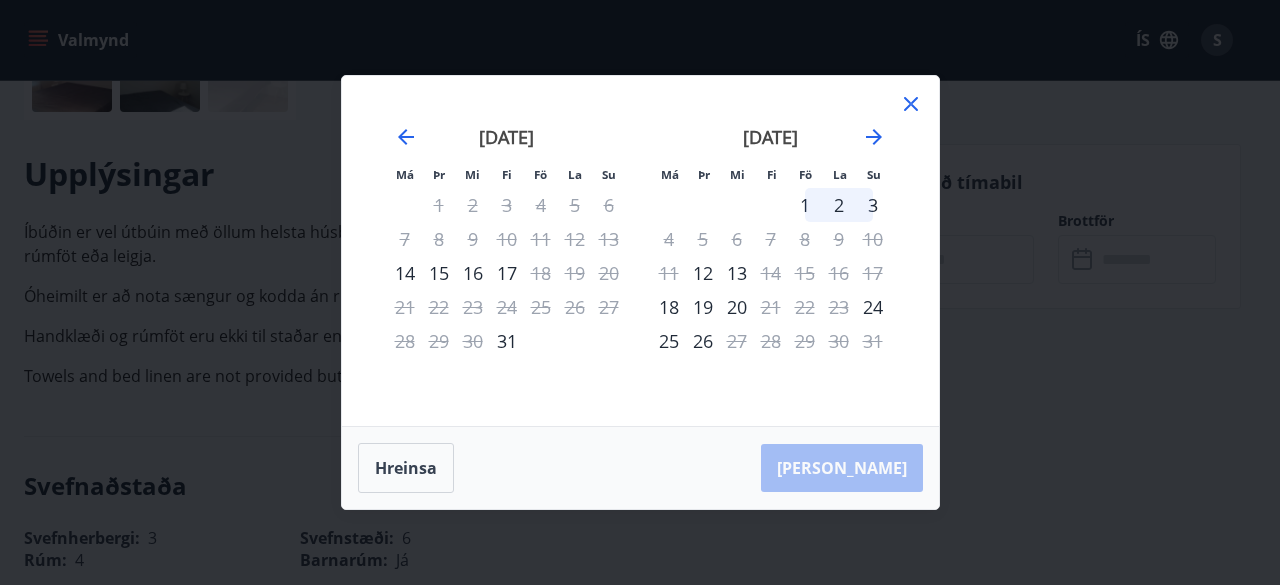 click 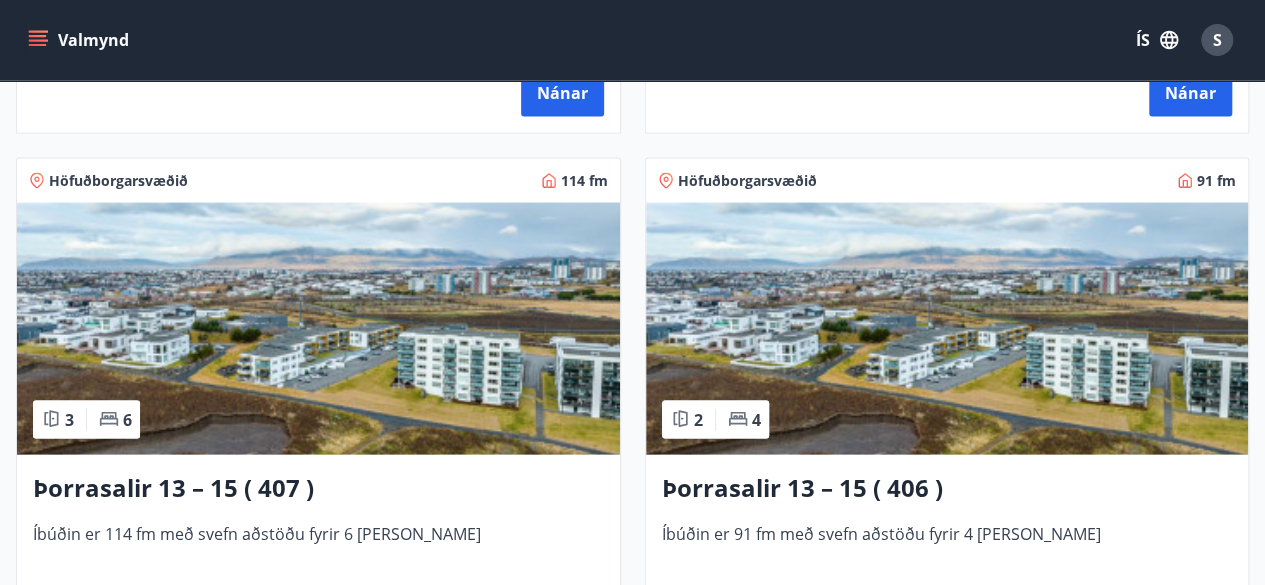 scroll, scrollTop: 1960, scrollLeft: 0, axis: vertical 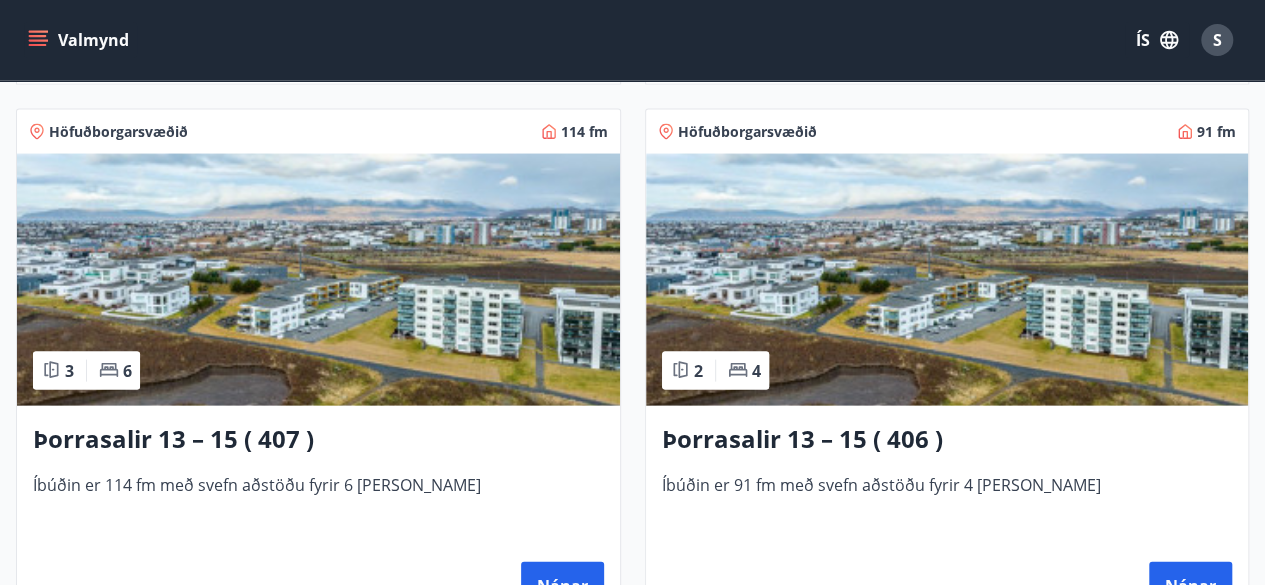 click at bounding box center (318, 280) 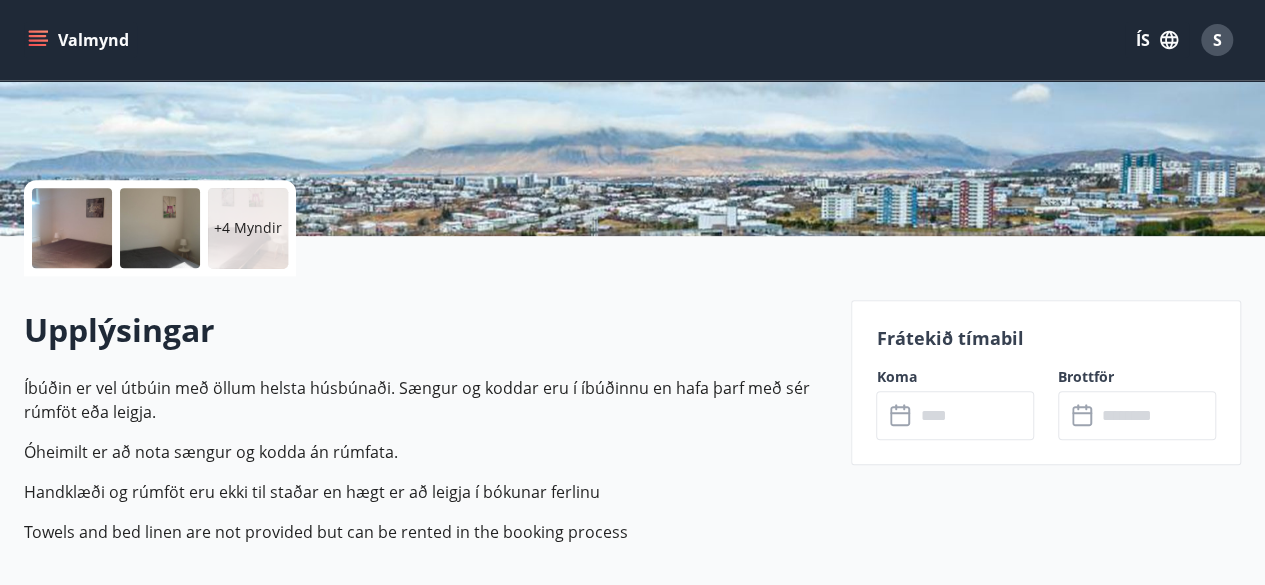 scroll, scrollTop: 400, scrollLeft: 0, axis: vertical 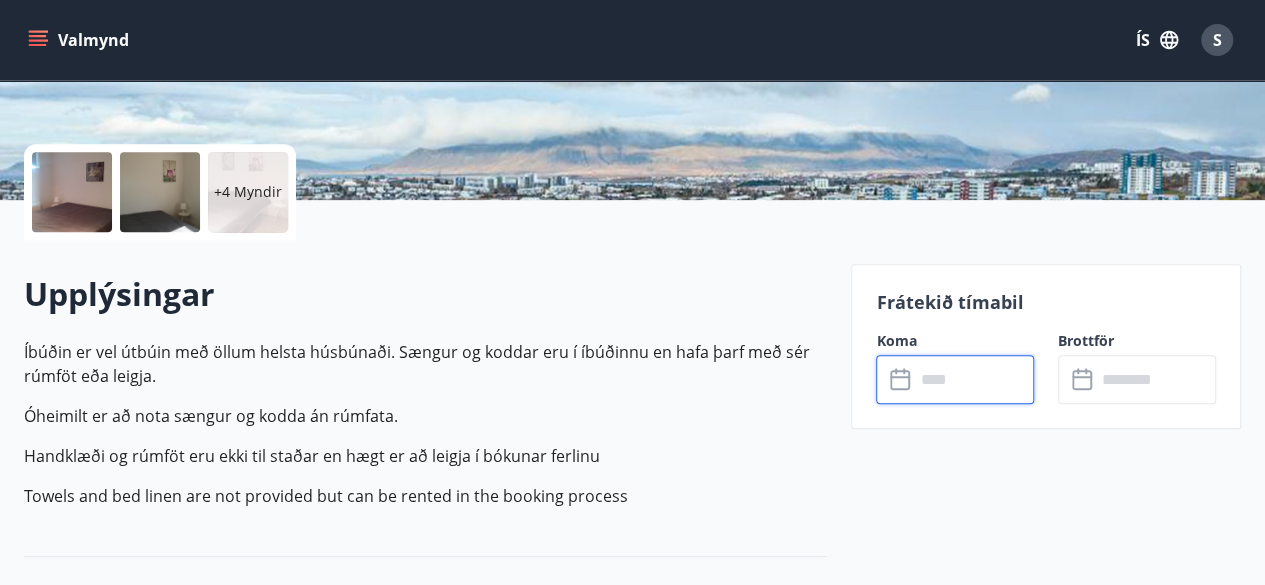 click at bounding box center (974, 379) 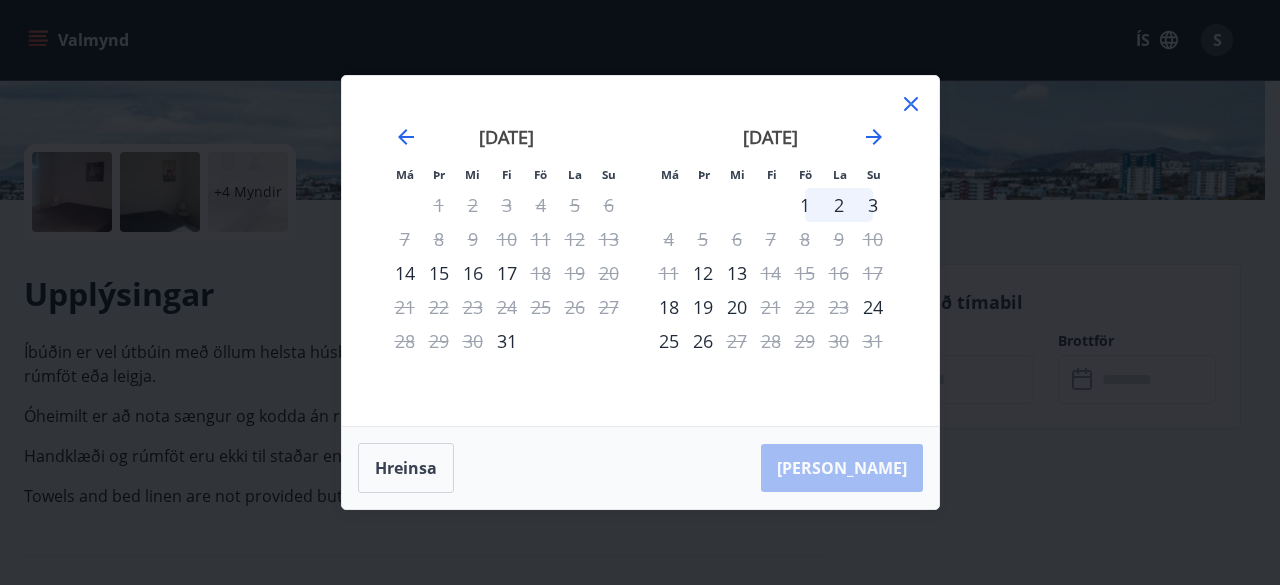 click 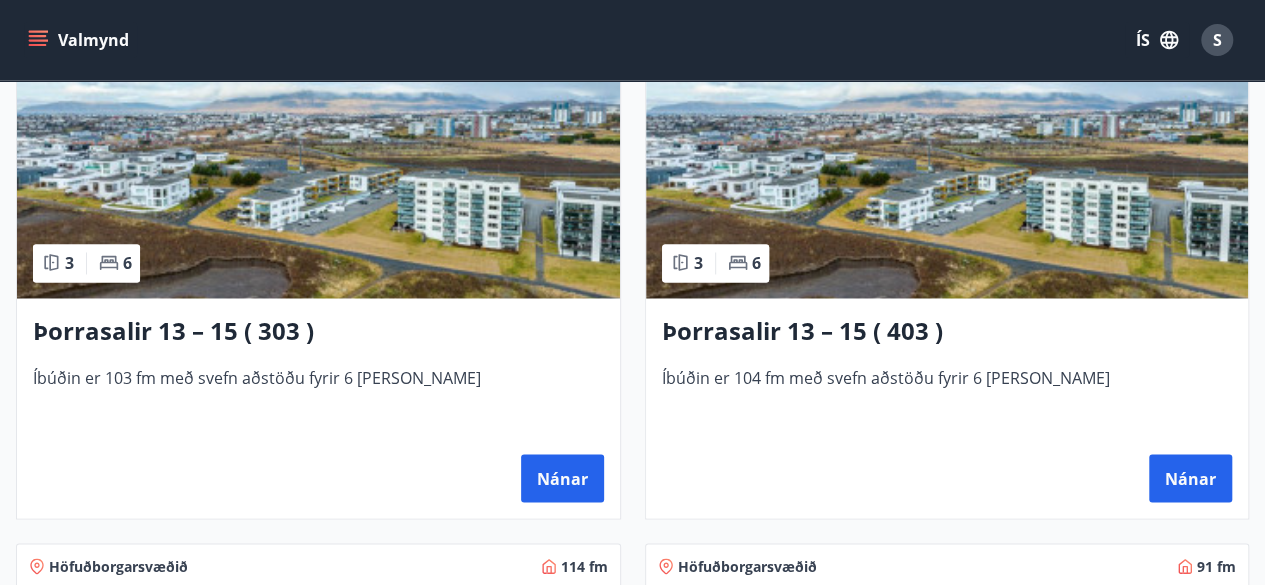 scroll, scrollTop: 1560, scrollLeft: 0, axis: vertical 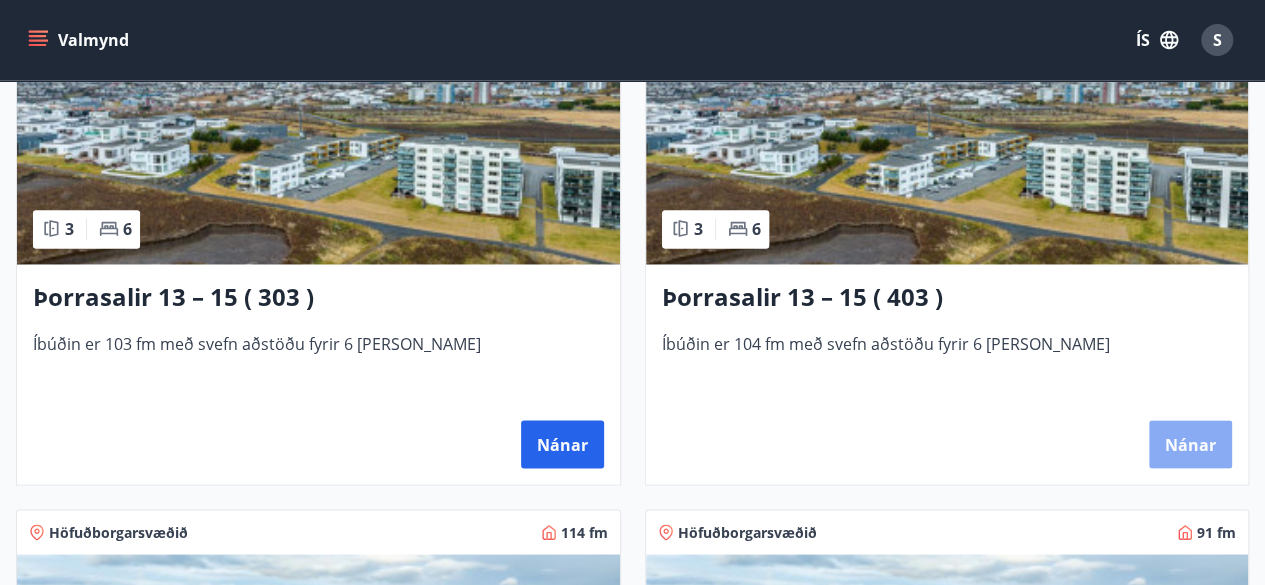 click on "Nánar" at bounding box center (1190, 444) 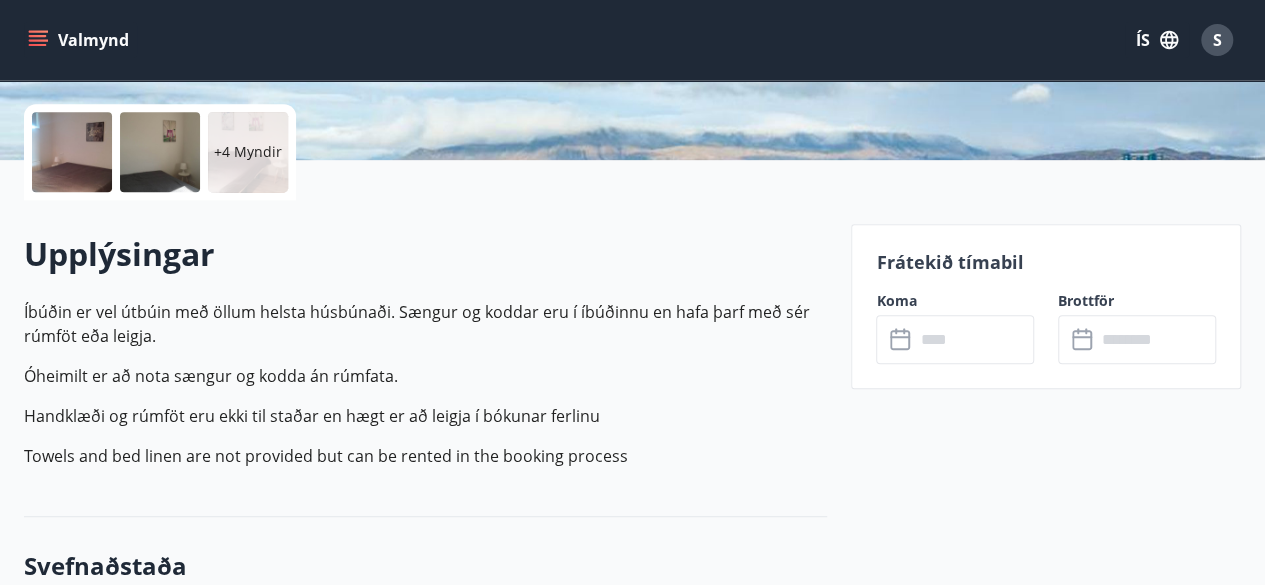 scroll, scrollTop: 480, scrollLeft: 0, axis: vertical 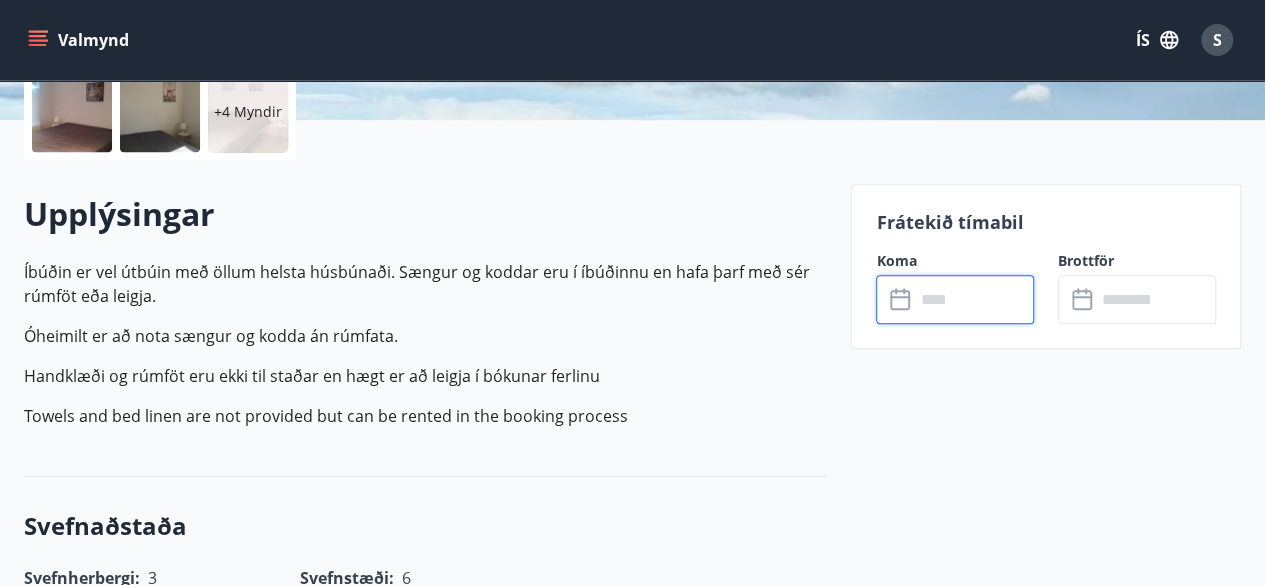 click at bounding box center [974, 299] 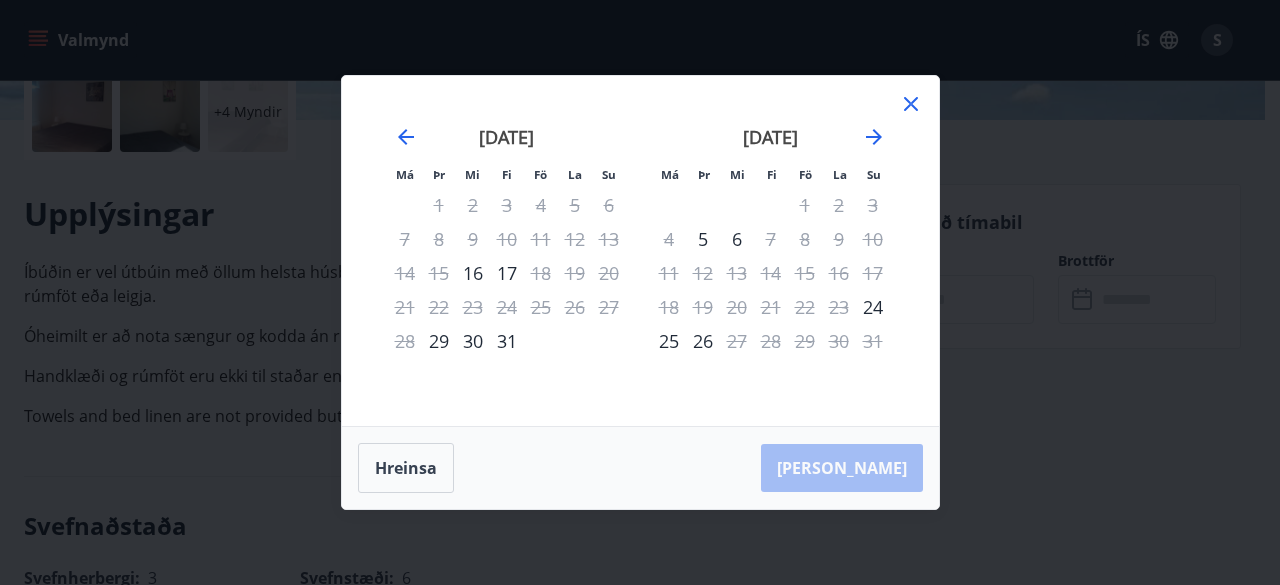 click on "Má Þr Mi Fi Fö La Su Má Þr Mi Fi Fö La Su júní 2025 1 2 3 4 5 6 7 8 9 10 11 12 13 14 15 16 17 18 19 20 21 22 23 24 25 26 27 28 29 30 júlí 2025 1 2 3 4 5 6 7 8 9 10 11 12 13 14 15 16 17 18 19 20 21 22 23 24 25 26 27 28 29 30 31 ágúst 2025 1 2 3 4 5 6 7 8 9 10 11 12 13 14 15 16 17 18 19 20 21 22 23 24 25 26 27 28 29 30 31 september 2025 1 2 3 4 5 6 7 8 9 10 11 12 13 14 15 16 17 18 19 20 21 22 23 24 25 26 27 28 29 30 Hreinsa Taka Frá" at bounding box center (640, 292) 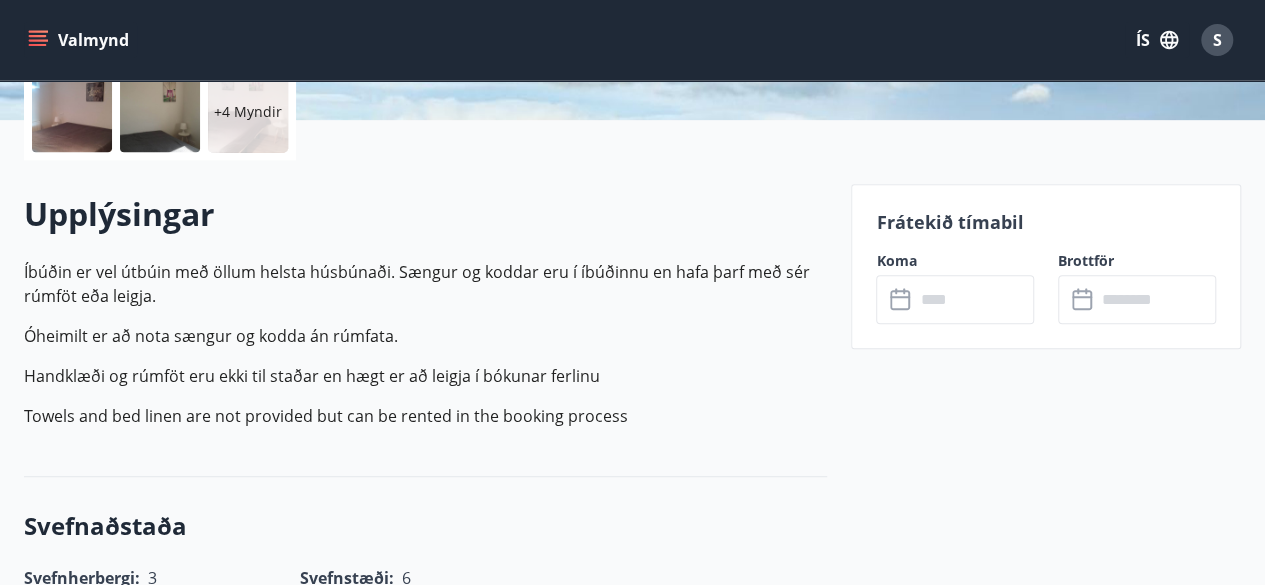 click on "Valmynd" at bounding box center (80, 40) 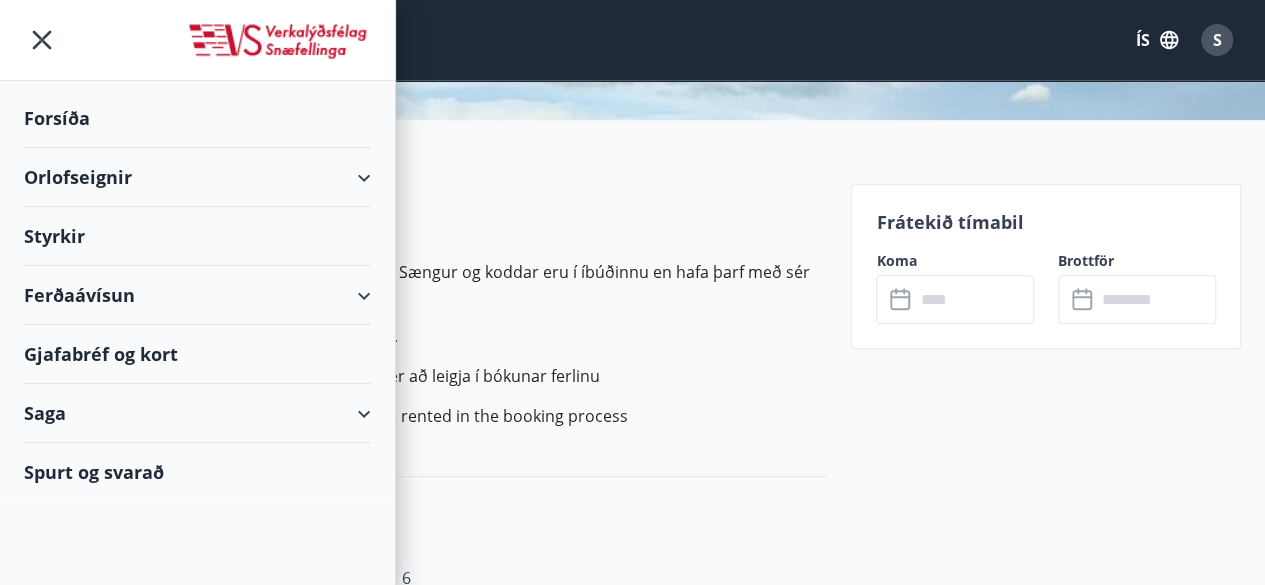 click on "Forsíða" at bounding box center [197, 118] 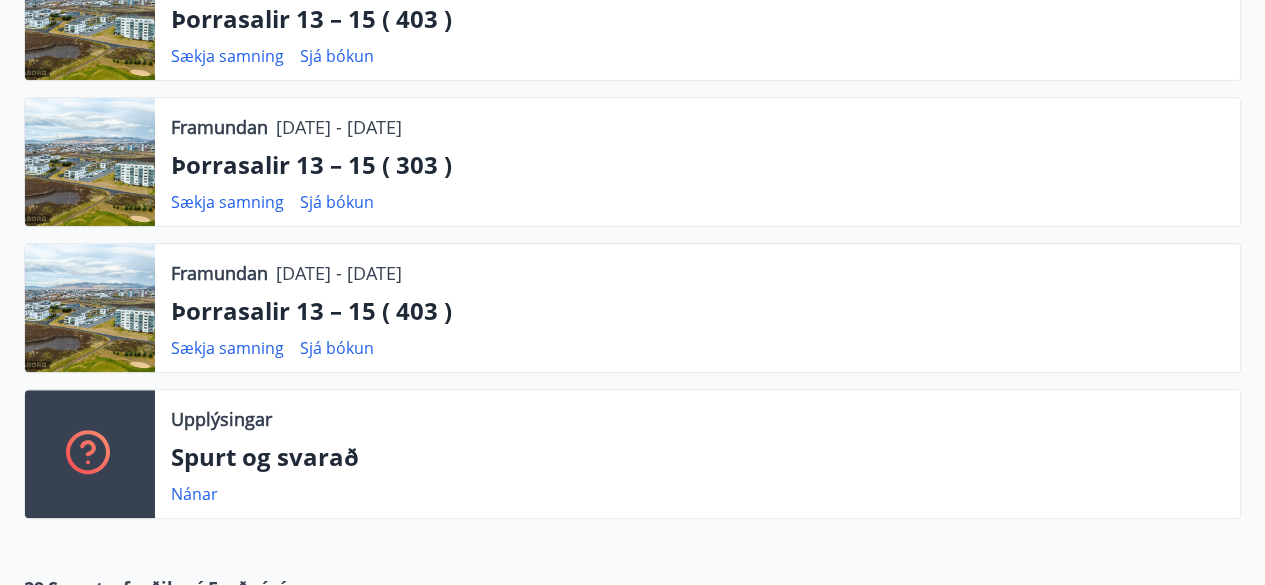 scroll, scrollTop: 480, scrollLeft: 0, axis: vertical 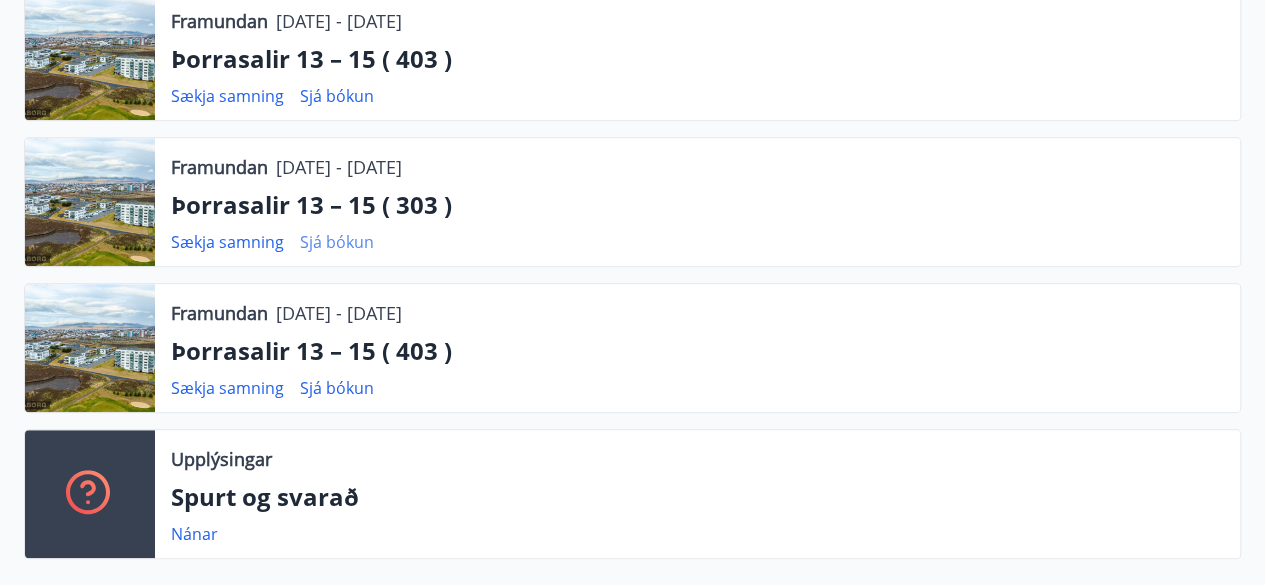 click on "Sjá bókun" at bounding box center (337, 242) 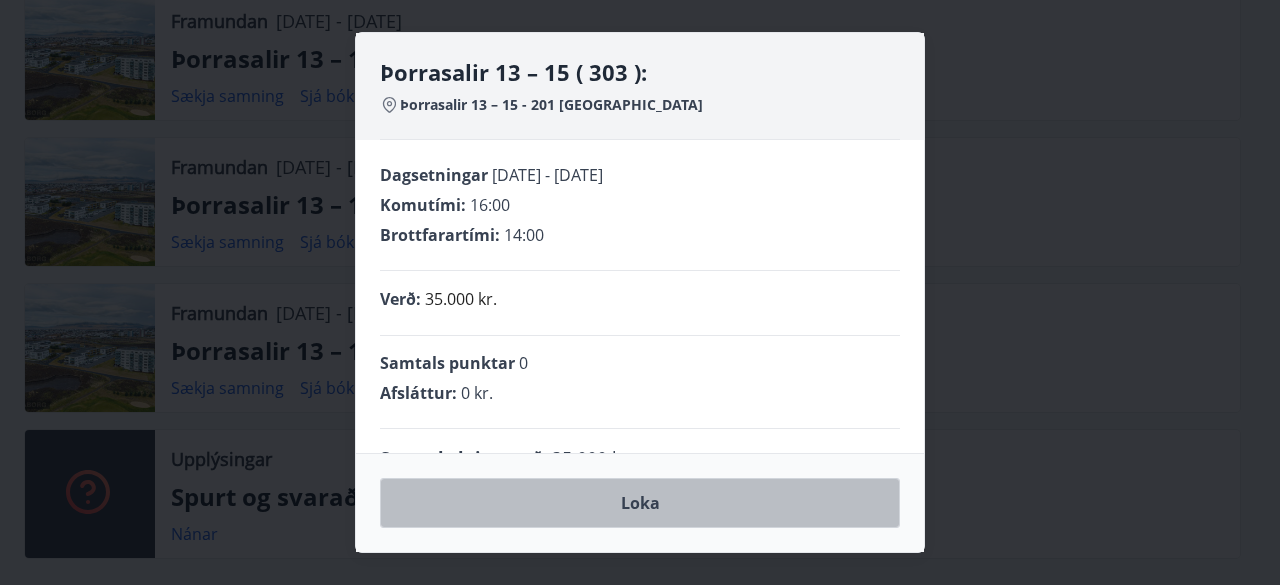 click on "Loka" at bounding box center [640, 503] 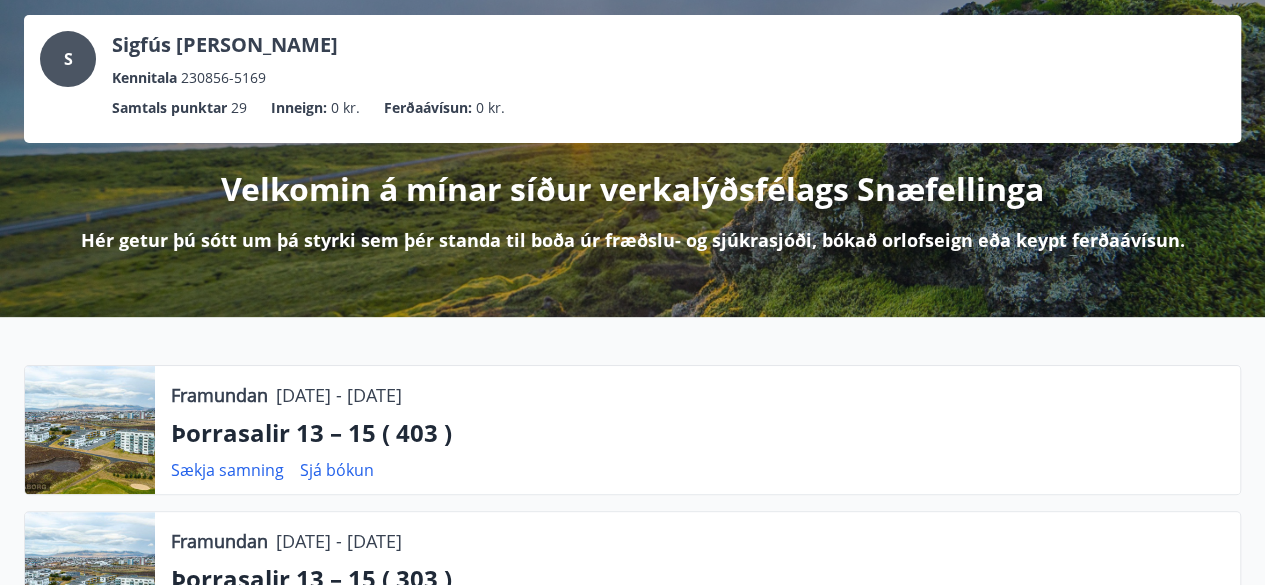 scroll, scrollTop: 13, scrollLeft: 0, axis: vertical 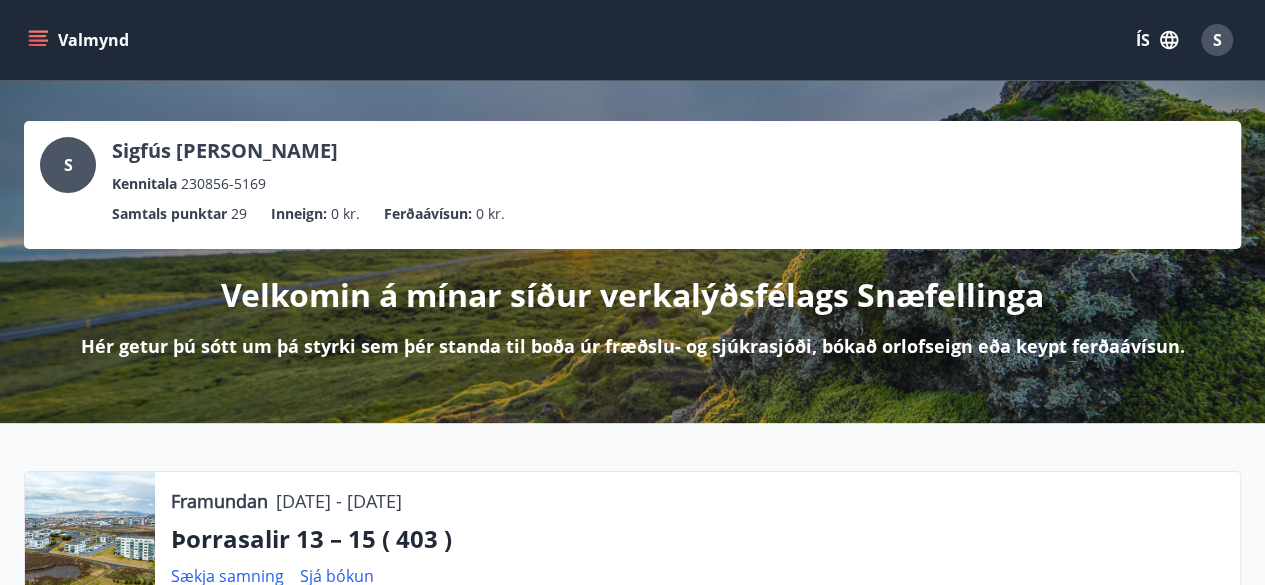 click 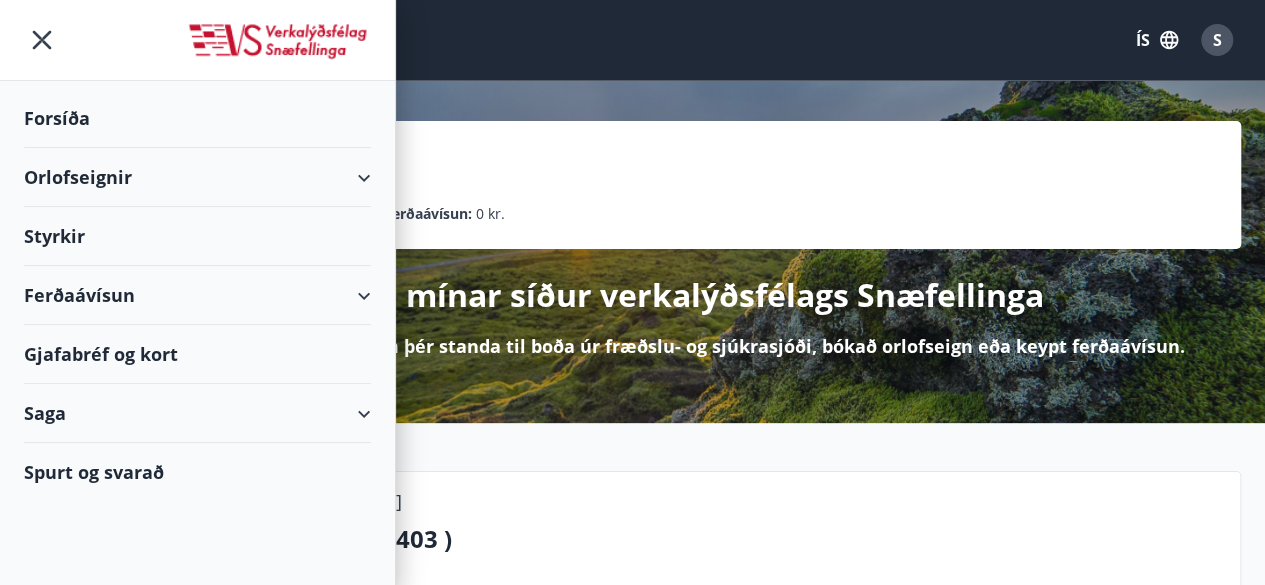 click on "Orlofseignir" at bounding box center [197, 177] 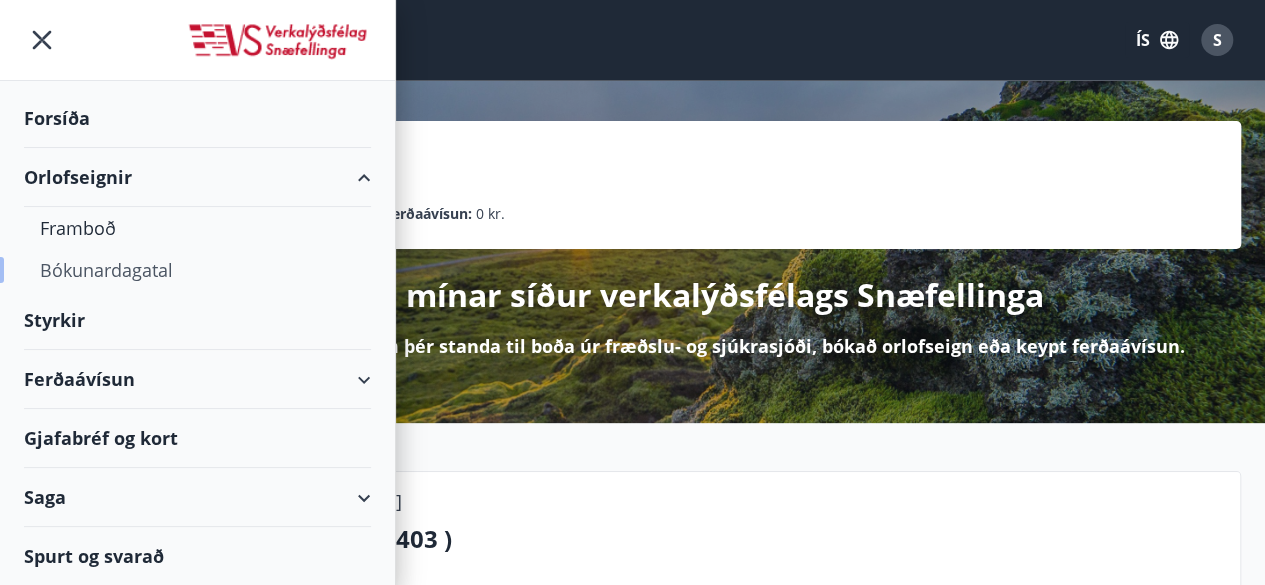 click on "Bókunardagatal" at bounding box center (197, 270) 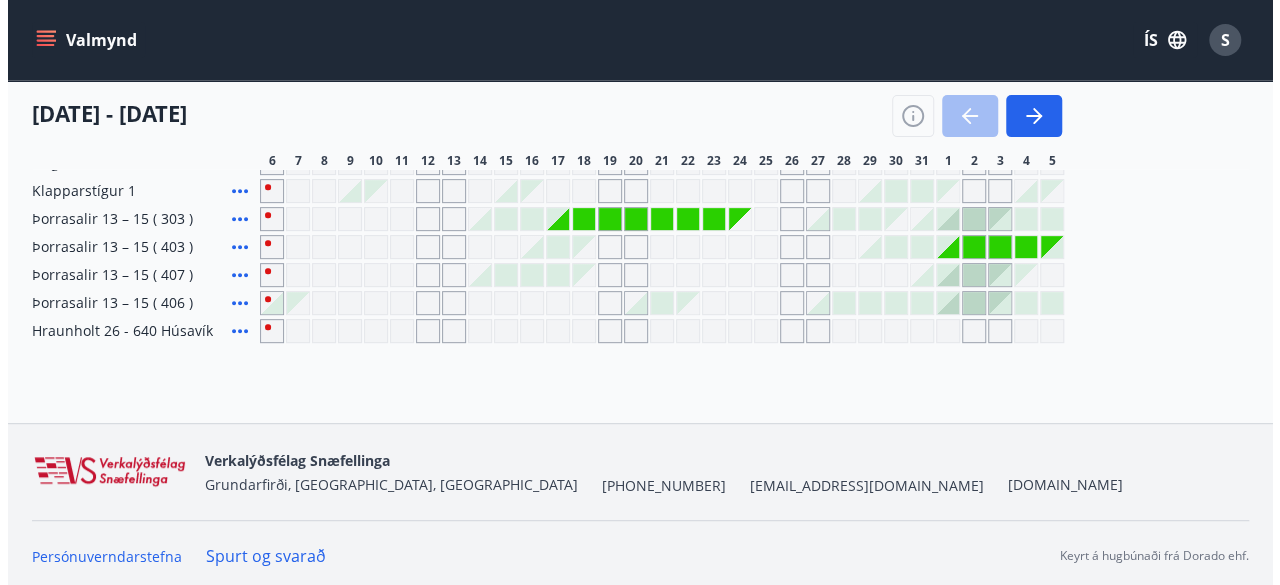 scroll, scrollTop: 328, scrollLeft: 0, axis: vertical 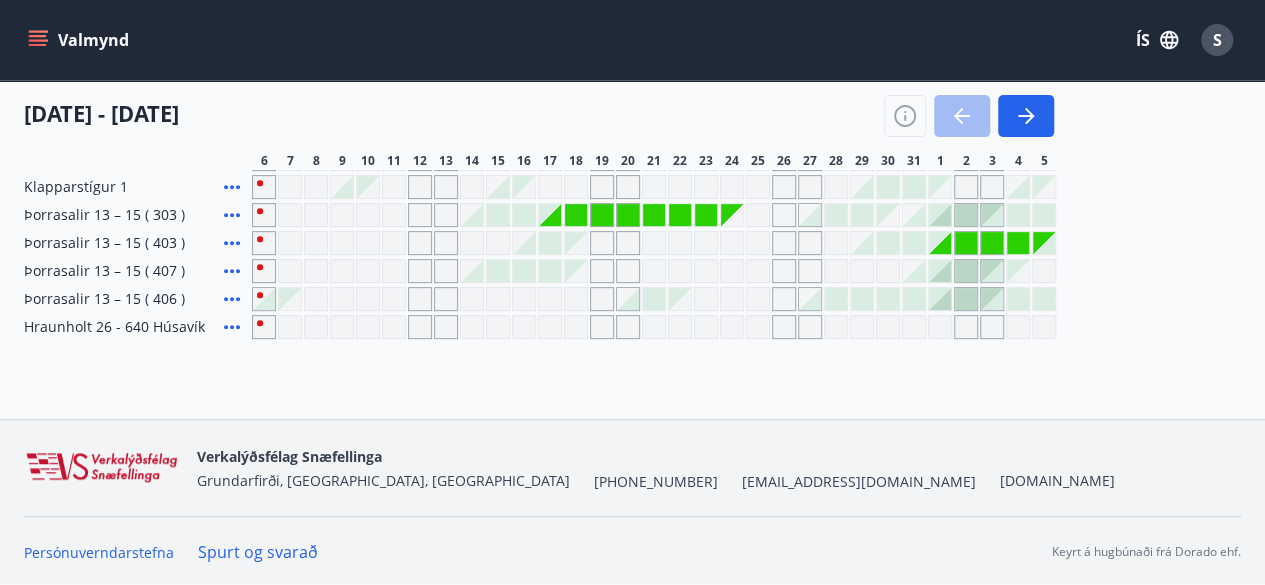 click 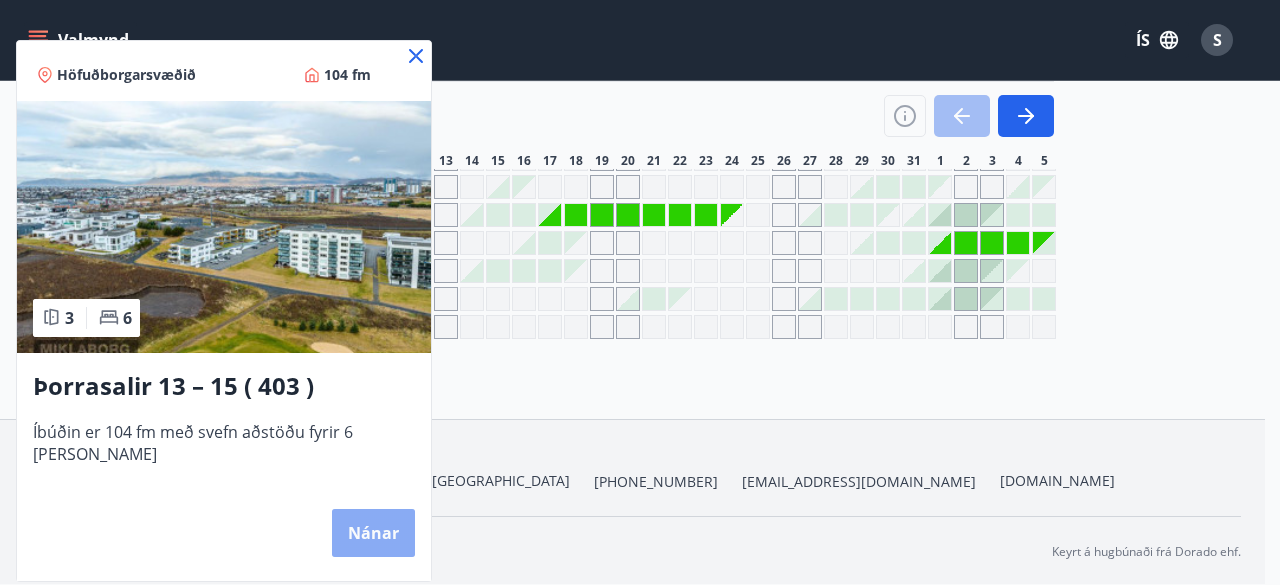 click on "Nánar" at bounding box center (373, 533) 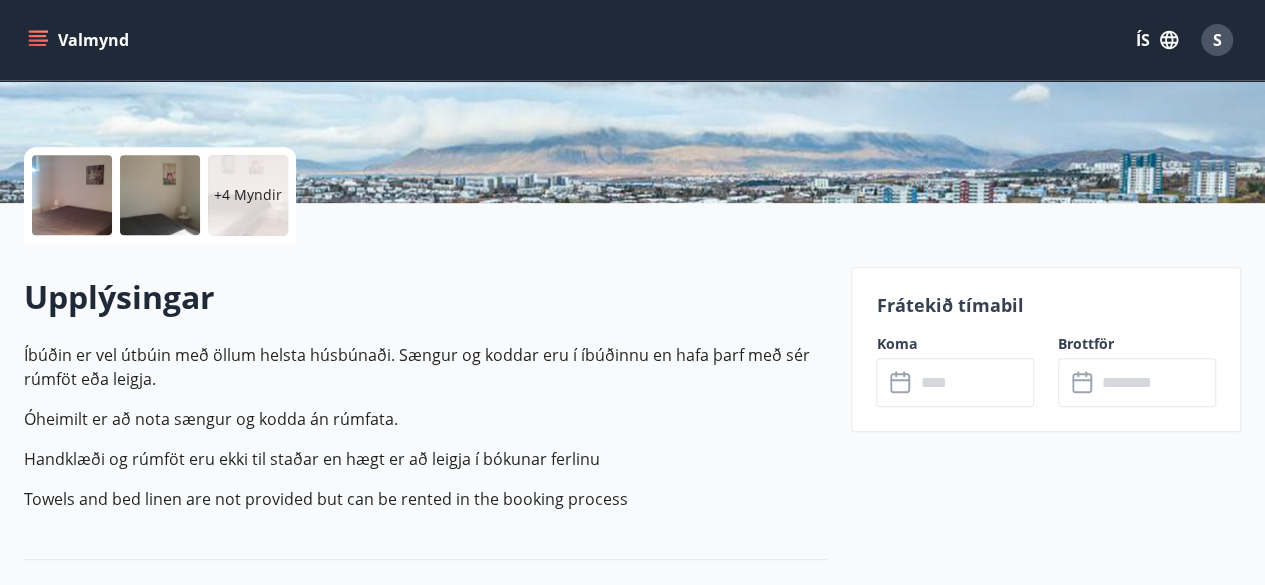 scroll, scrollTop: 400, scrollLeft: 0, axis: vertical 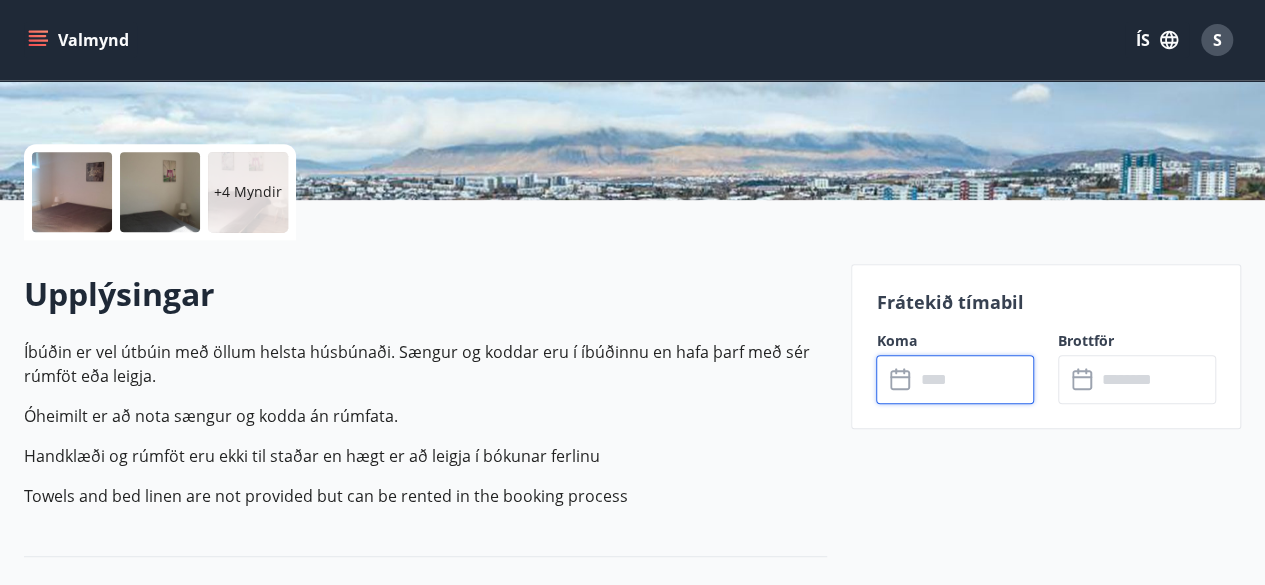 click at bounding box center [974, 379] 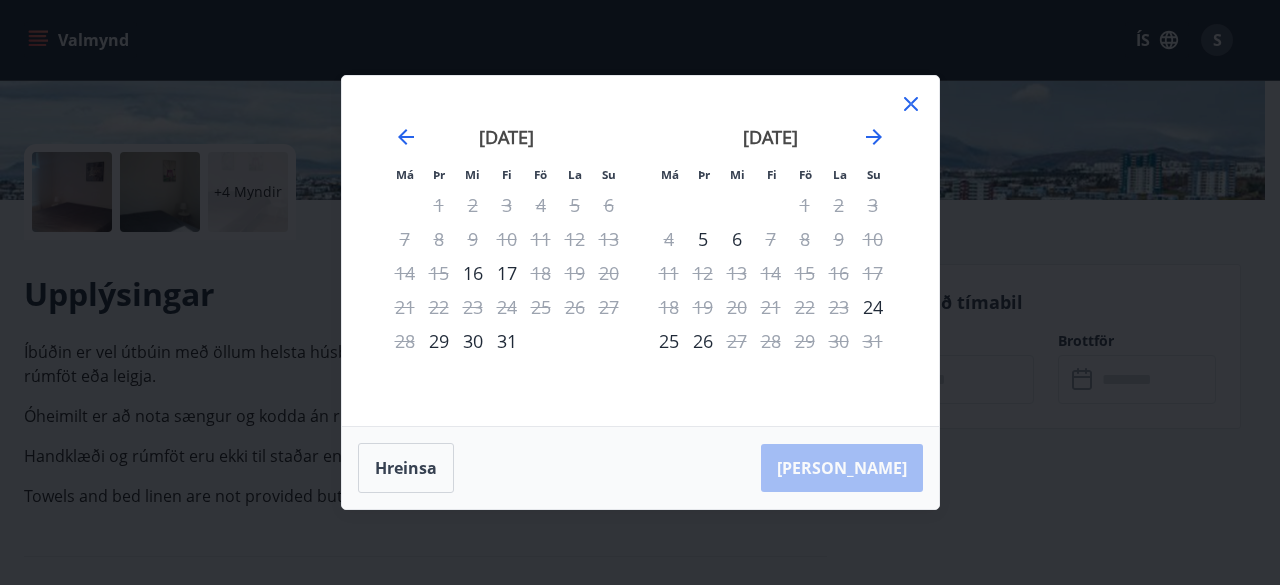 click 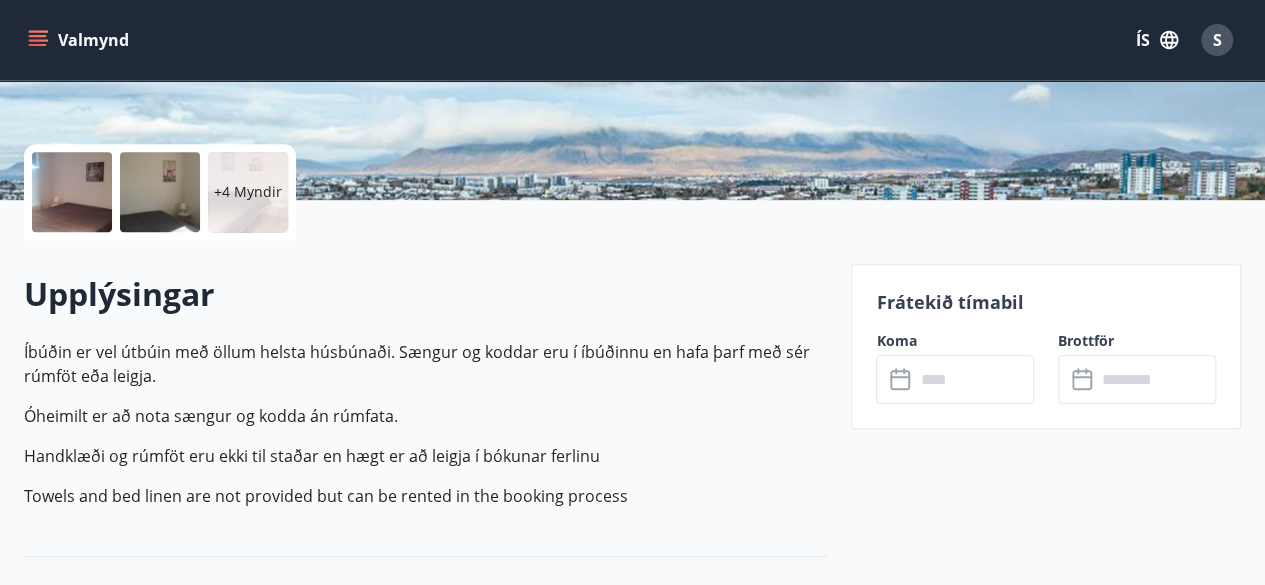 click 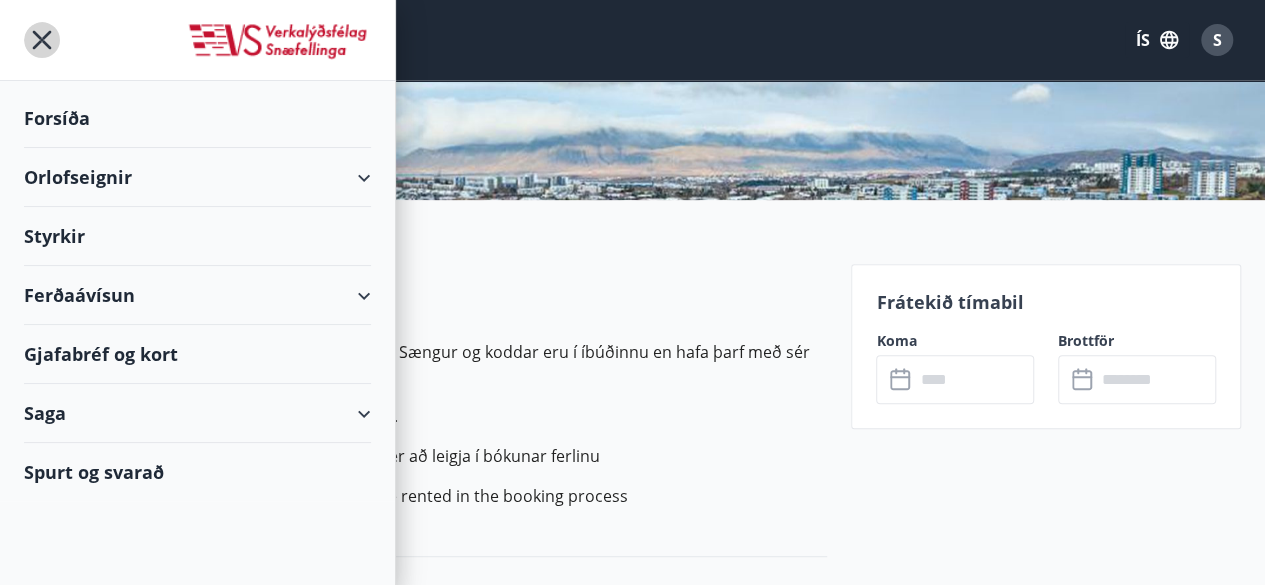 drag, startPoint x: 34, startPoint y: 41, endPoint x: 114, endPoint y: 360, distance: 328.8784 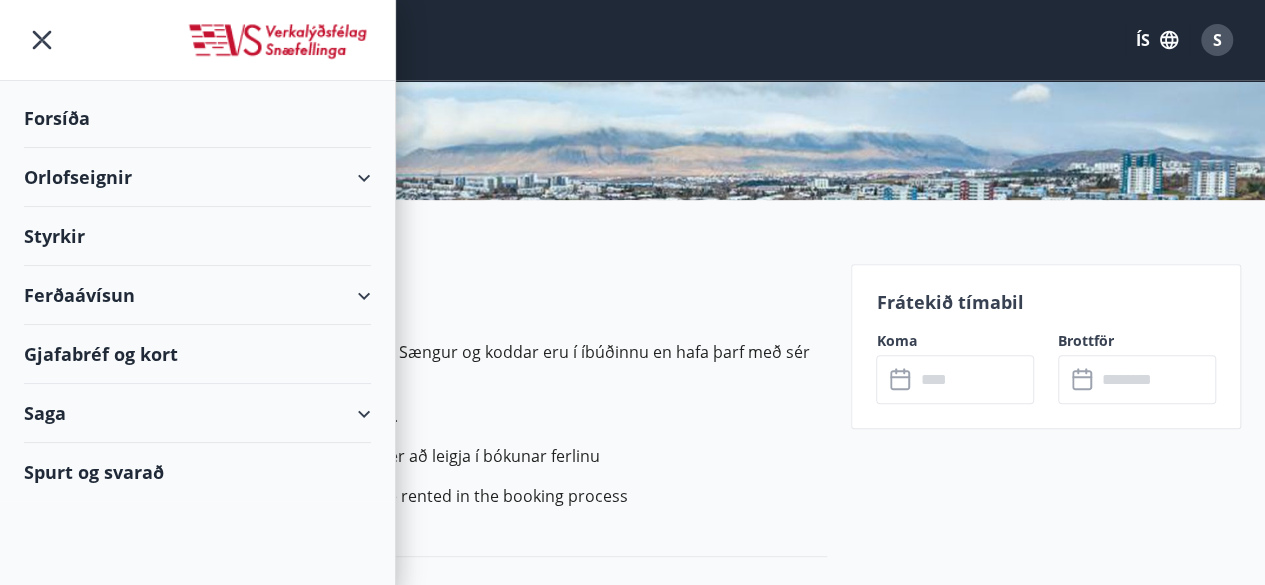 click on "Spurt og svarað" at bounding box center [197, 472] 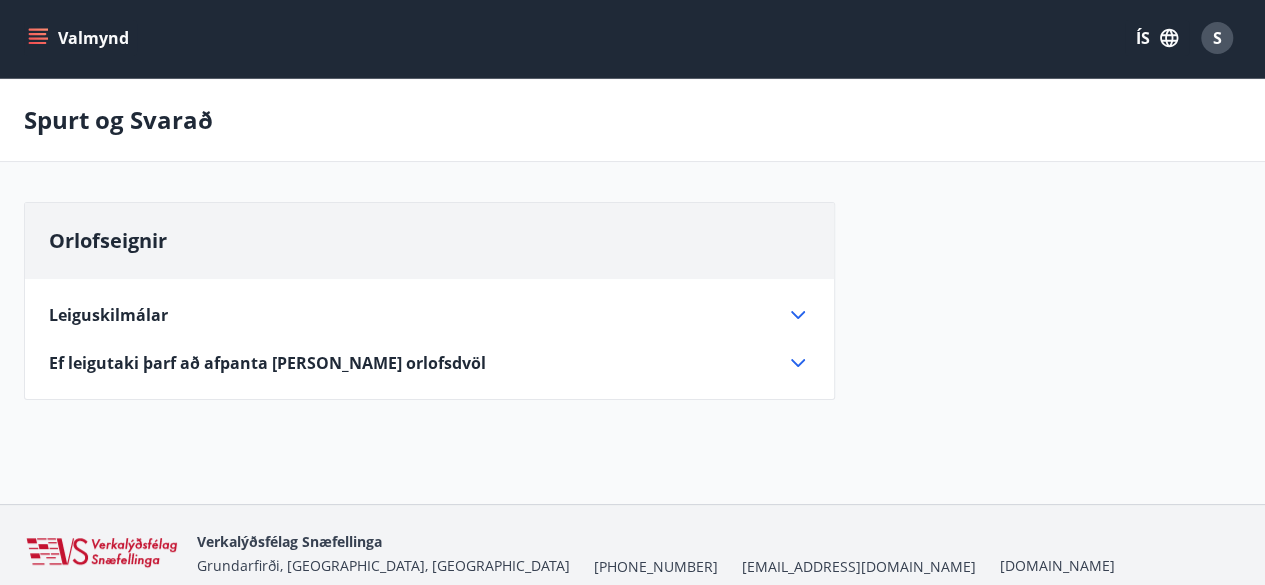 scroll, scrollTop: 86, scrollLeft: 0, axis: vertical 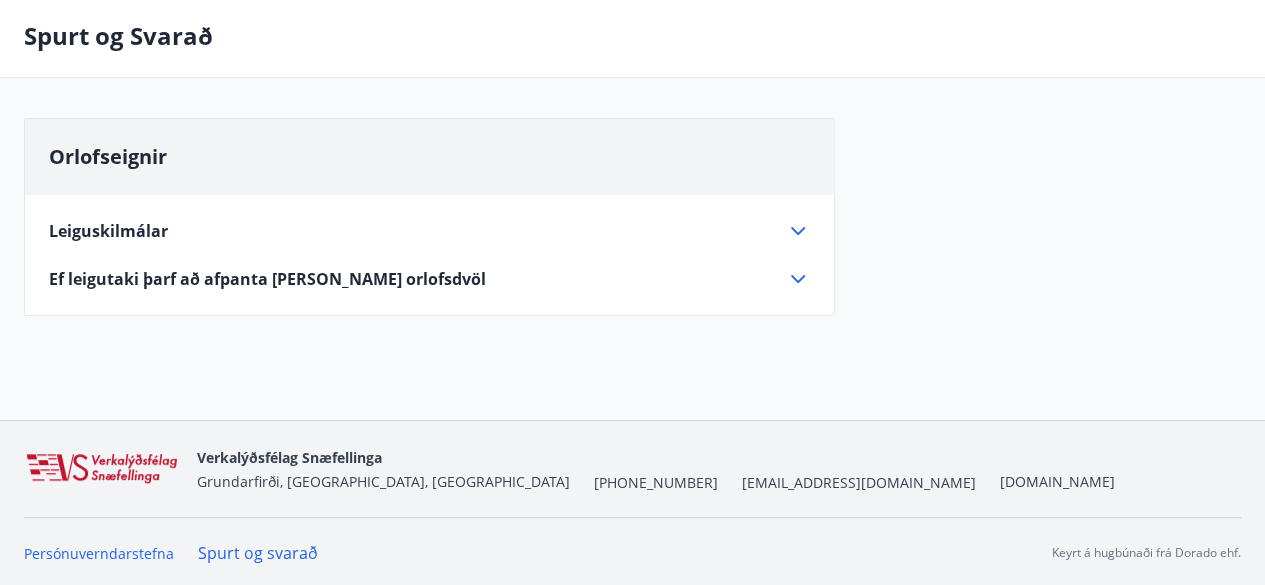 click 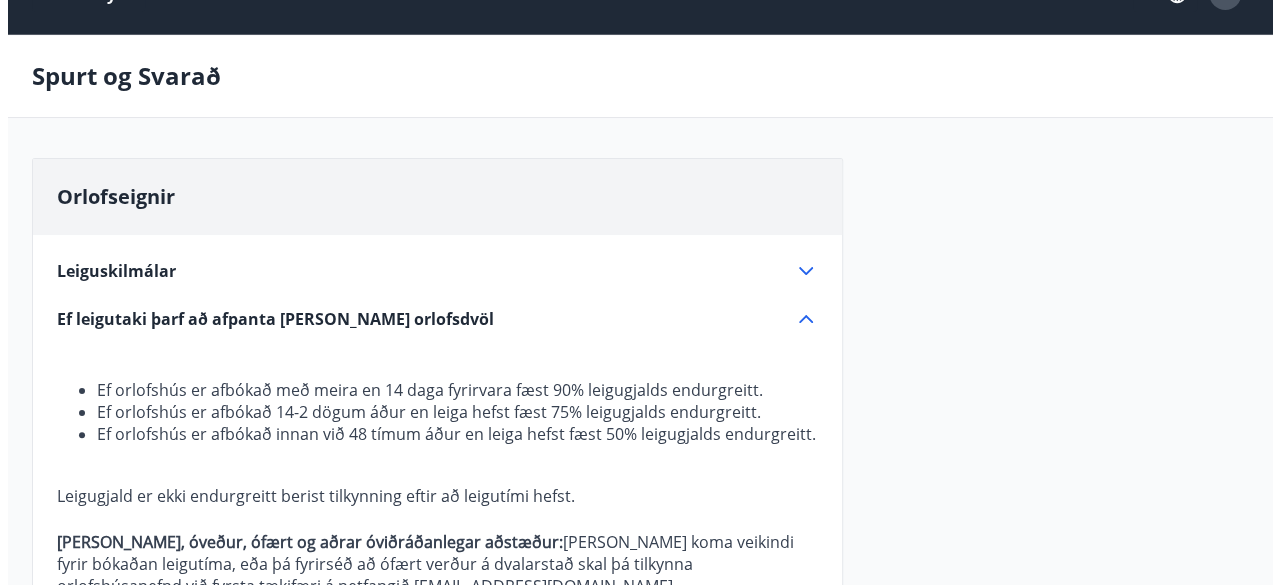 scroll, scrollTop: 0, scrollLeft: 0, axis: both 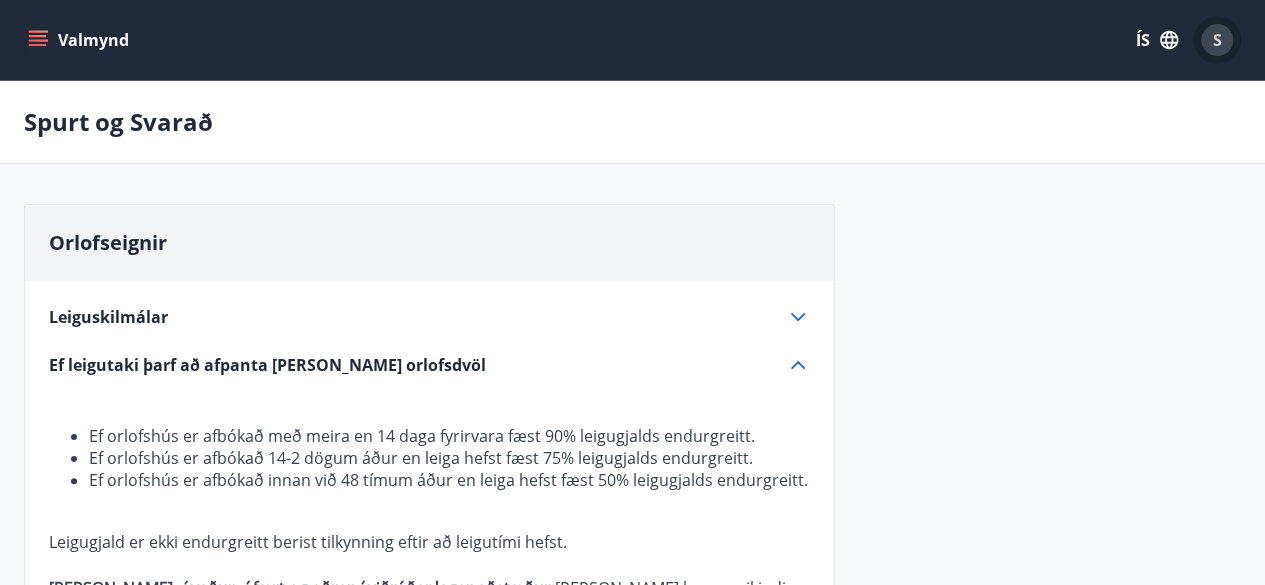 click on "S" at bounding box center (1217, 40) 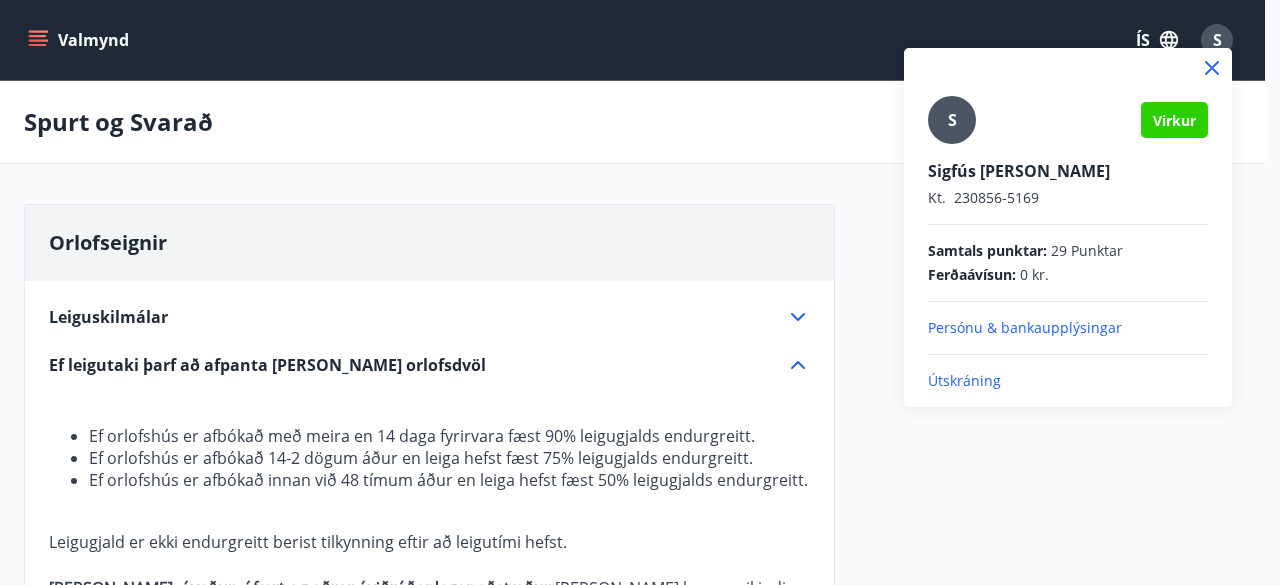 click on "Útskráning" at bounding box center (1068, 381) 